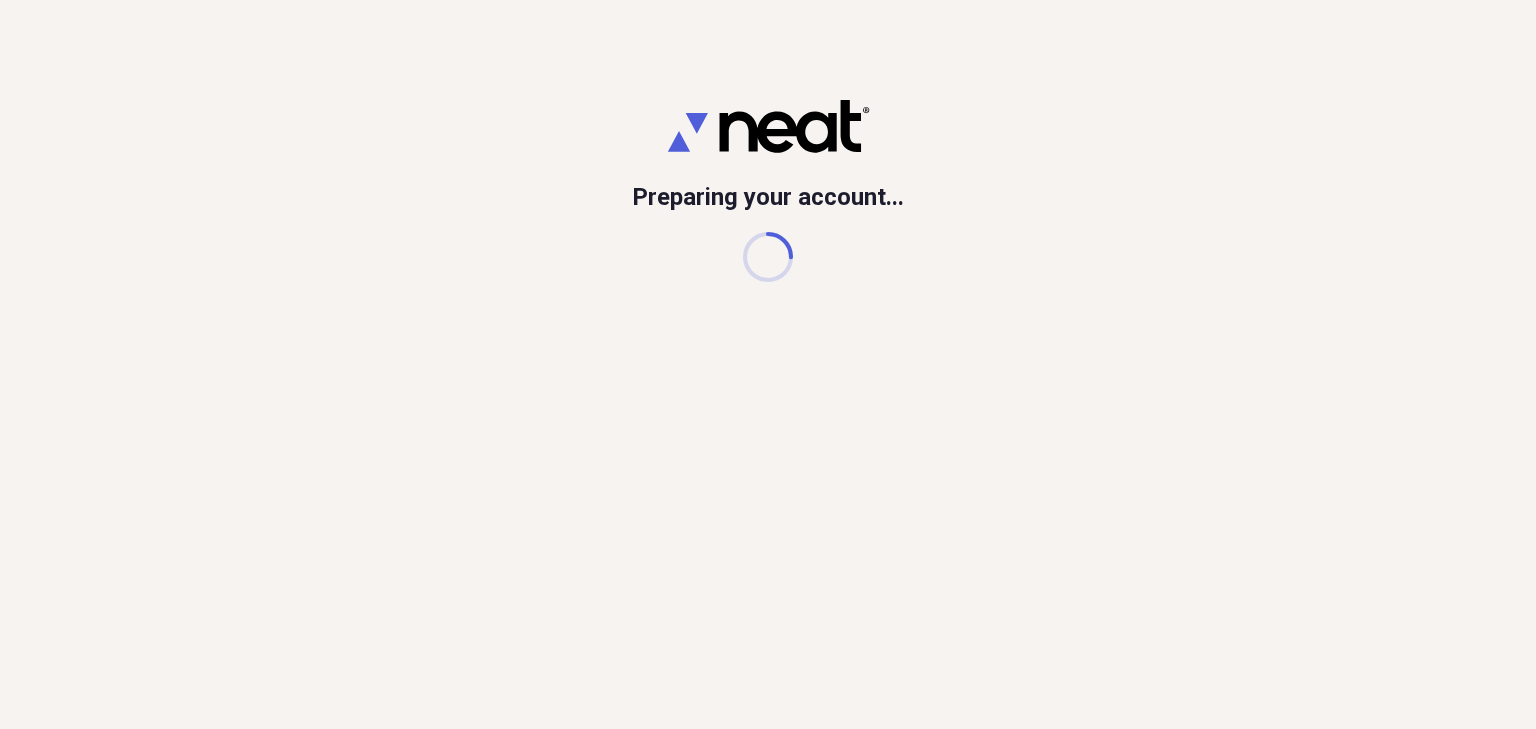 scroll, scrollTop: 0, scrollLeft: 0, axis: both 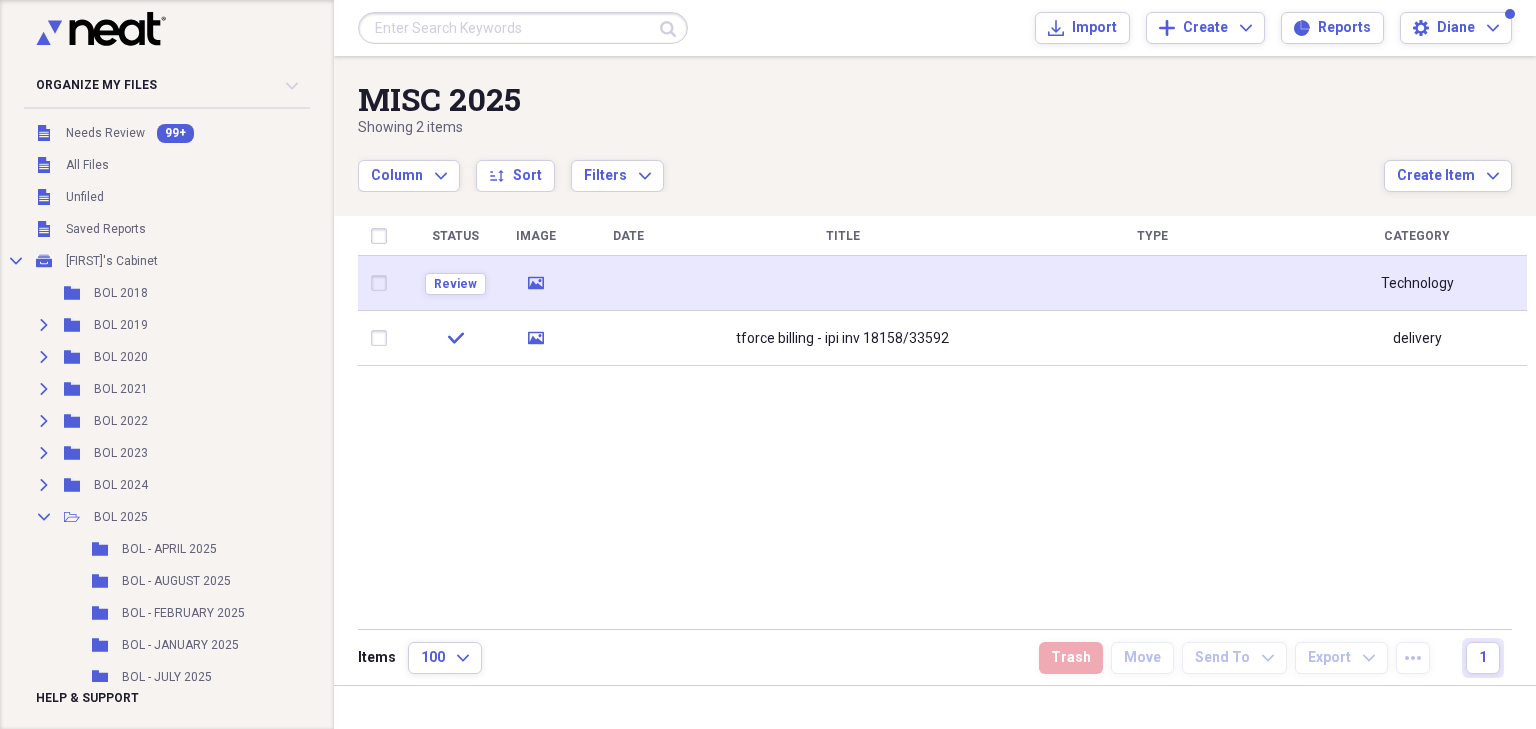 click at bounding box center [383, 283] 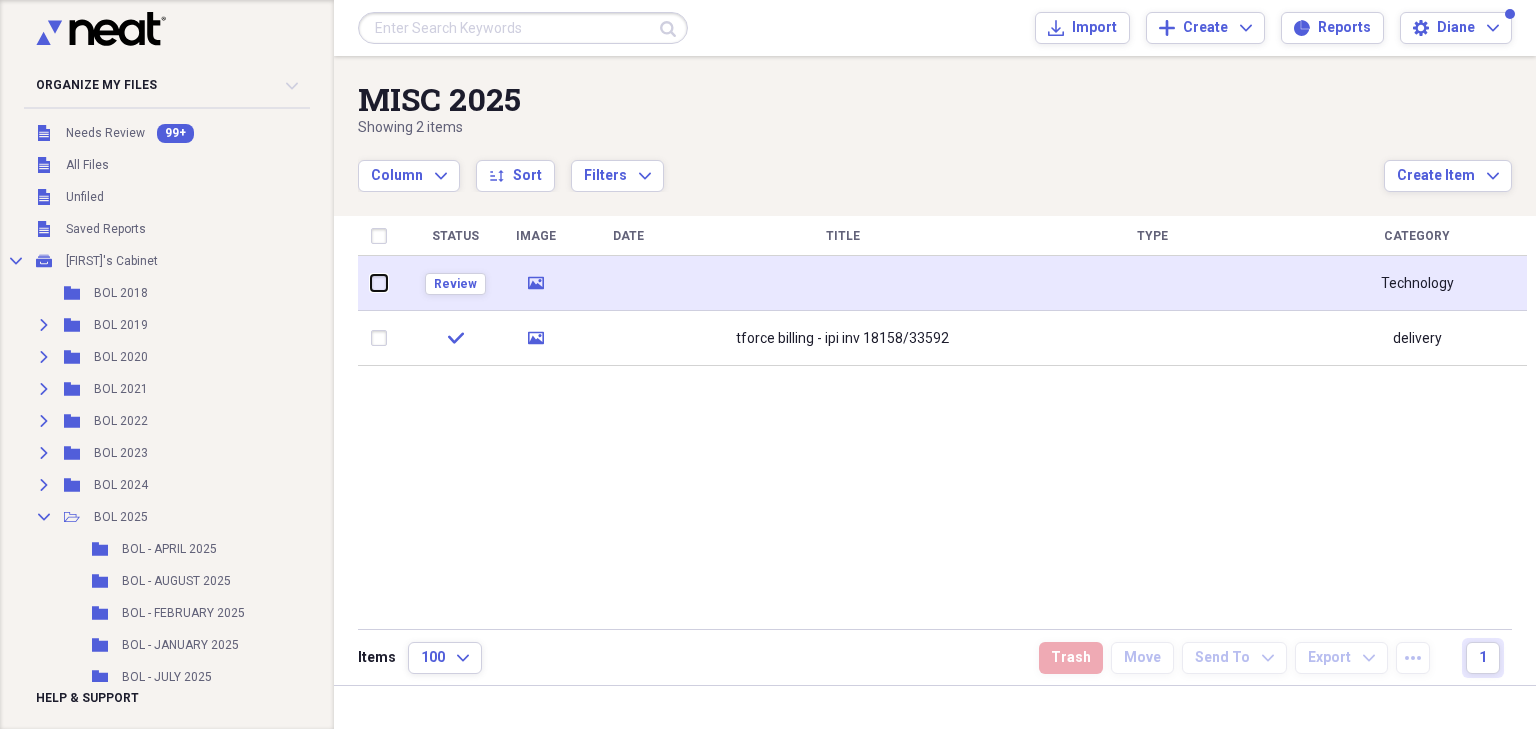 click at bounding box center (371, 283) 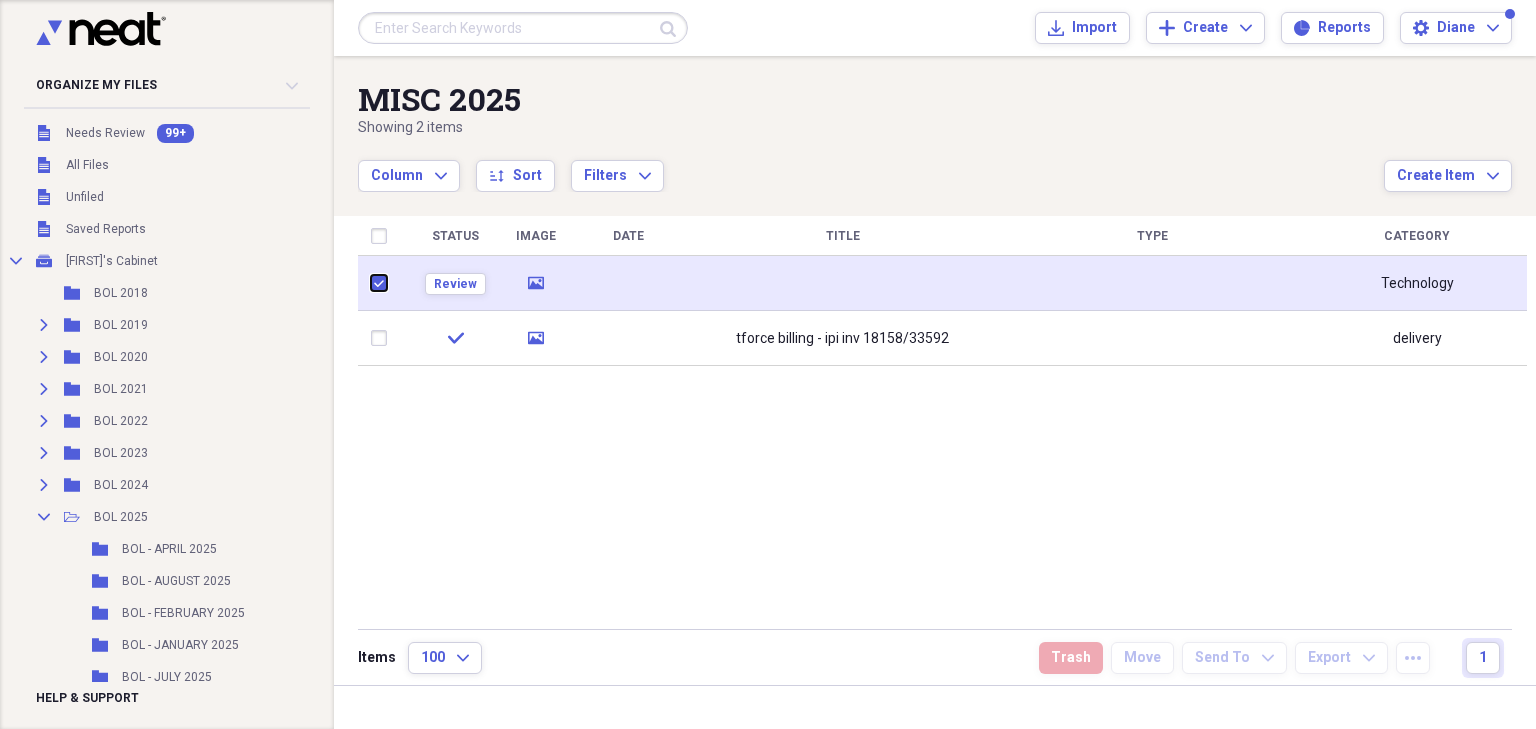 checkbox on "true" 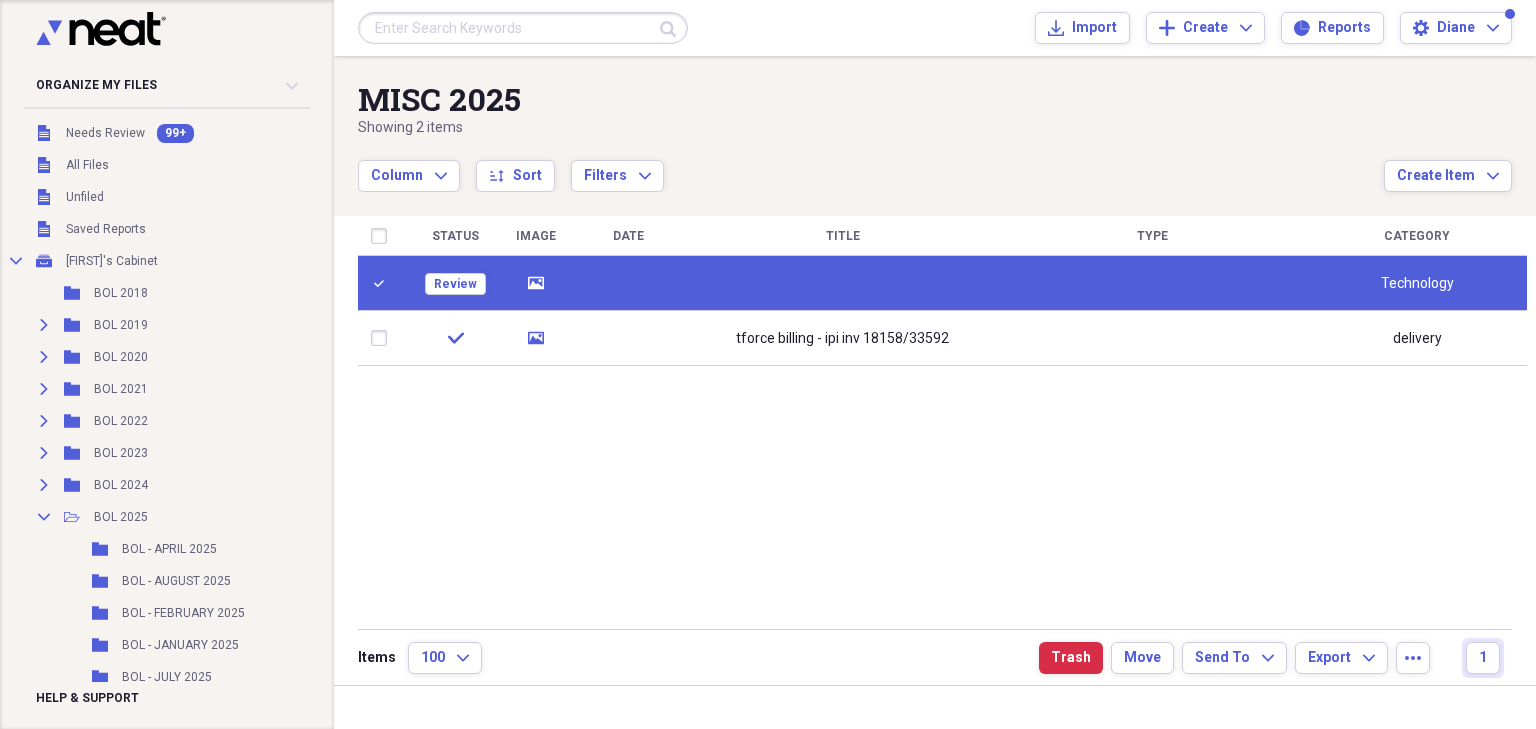 click at bounding box center [628, 283] 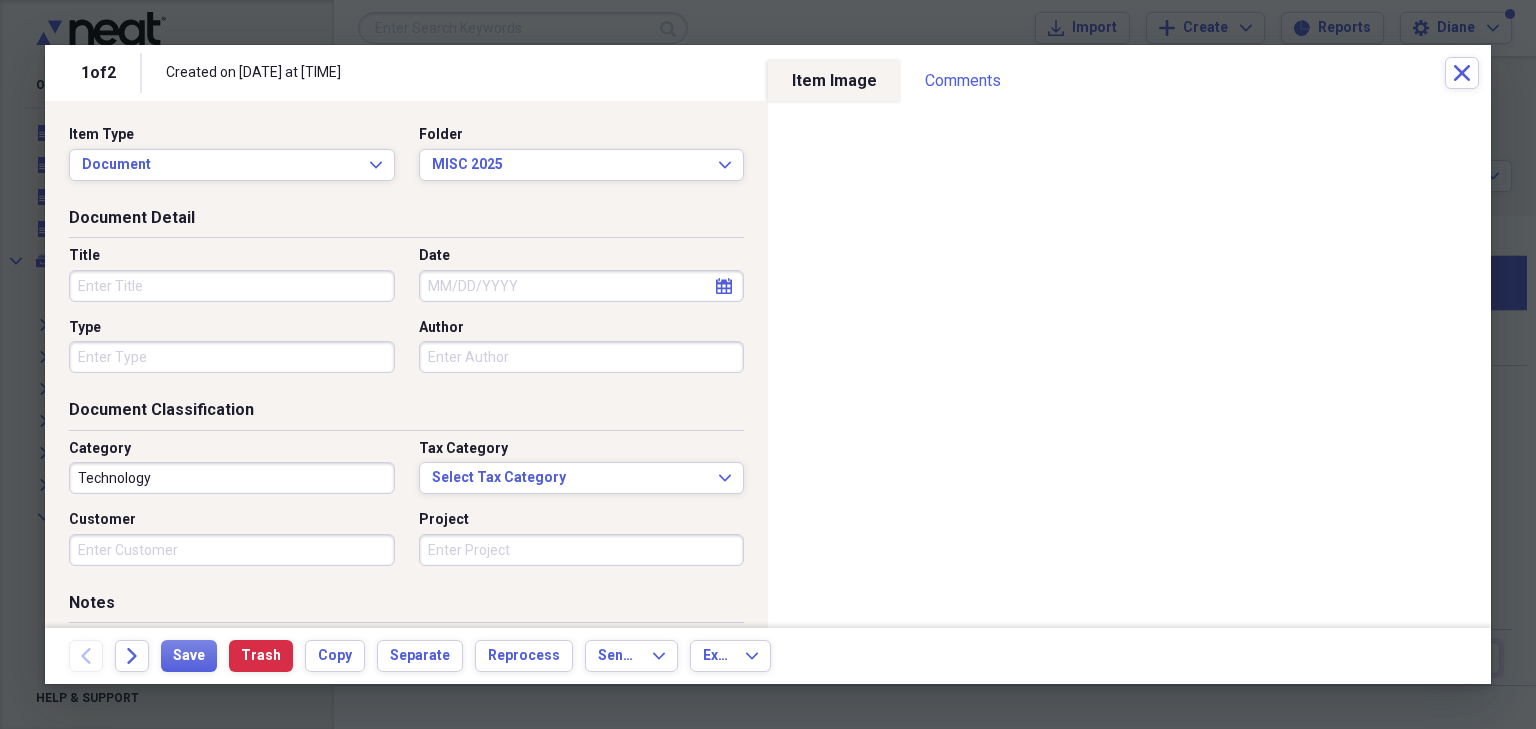 click on "Title" at bounding box center [232, 286] 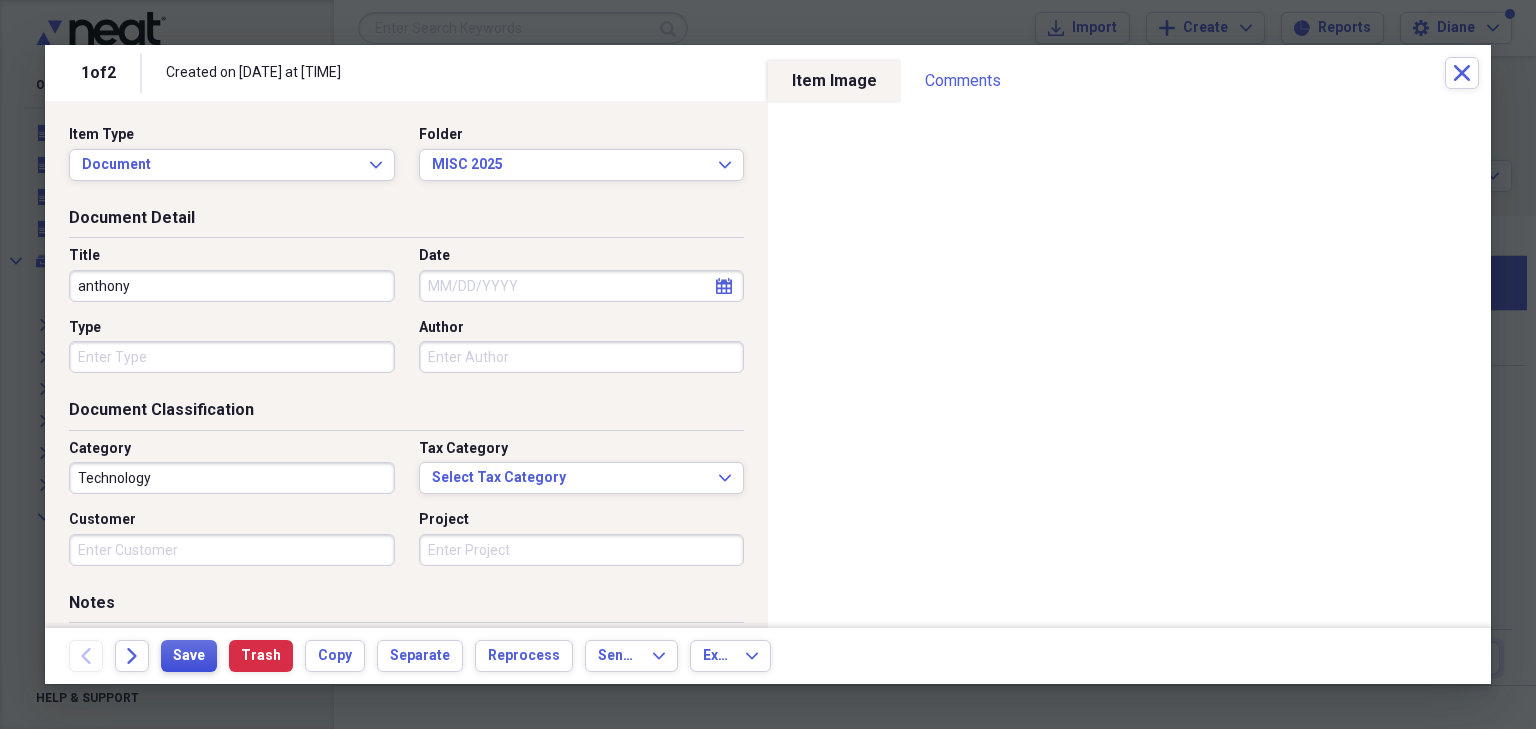 type on "anthony" 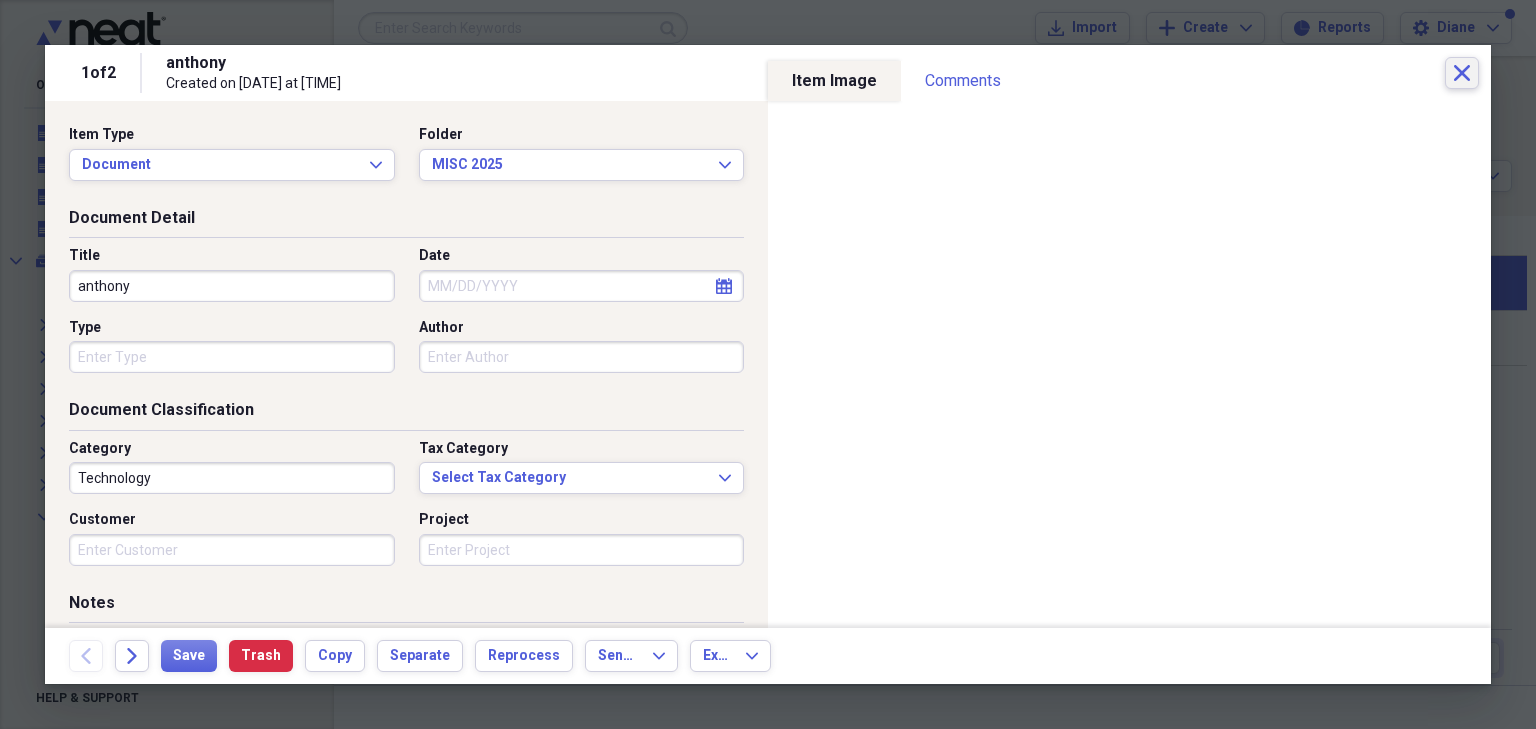 drag, startPoint x: 1472, startPoint y: 68, endPoint x: 1507, endPoint y: 423, distance: 356.7212 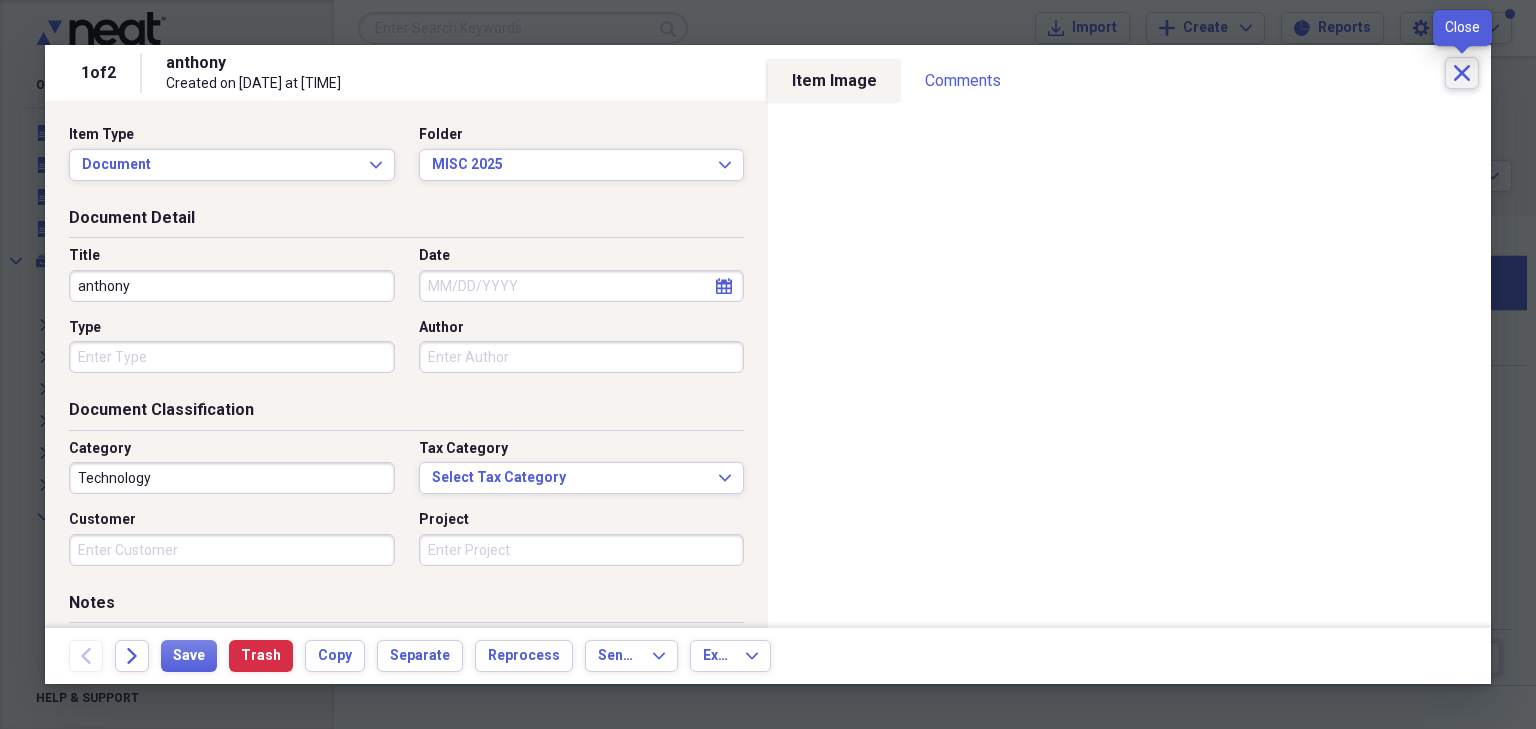 click 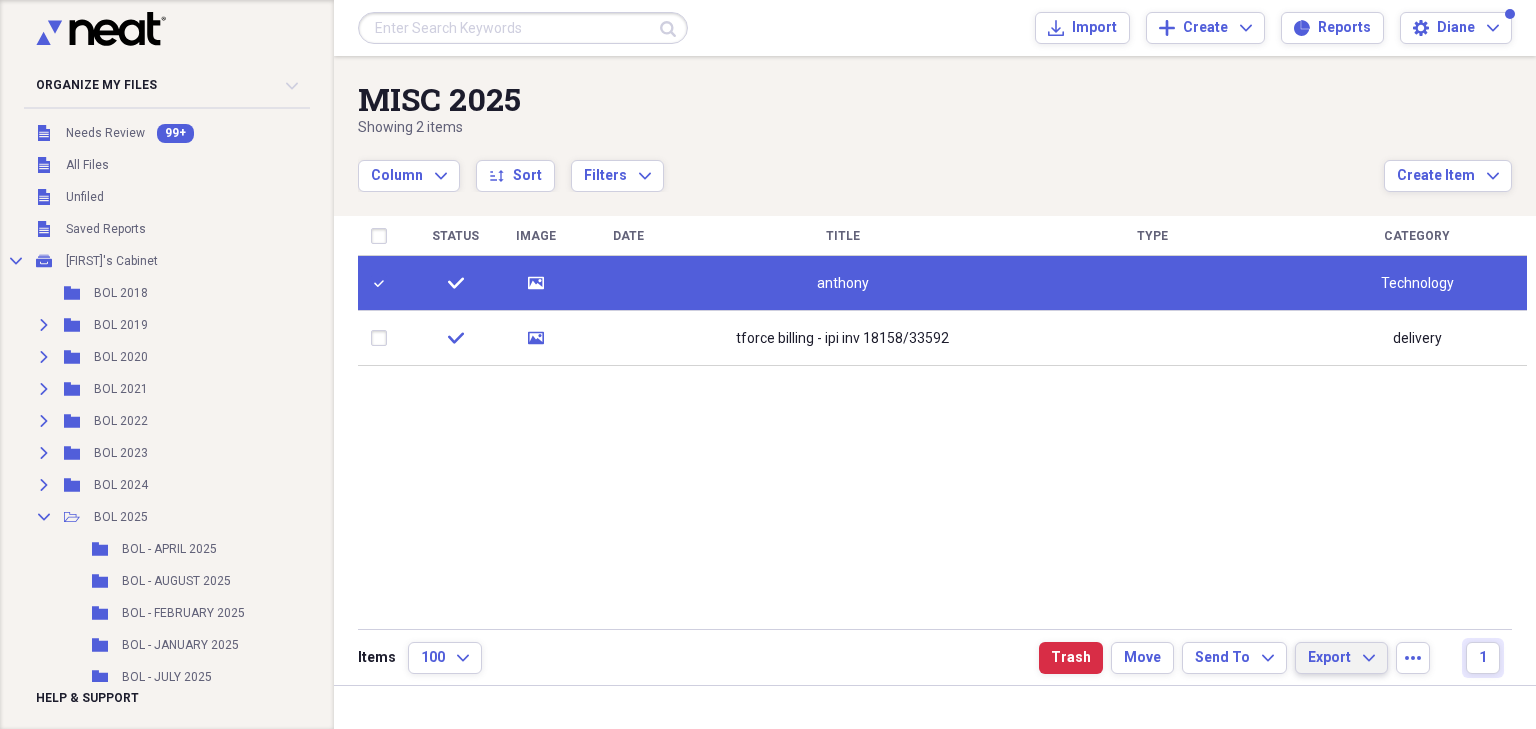 click on "Expand" 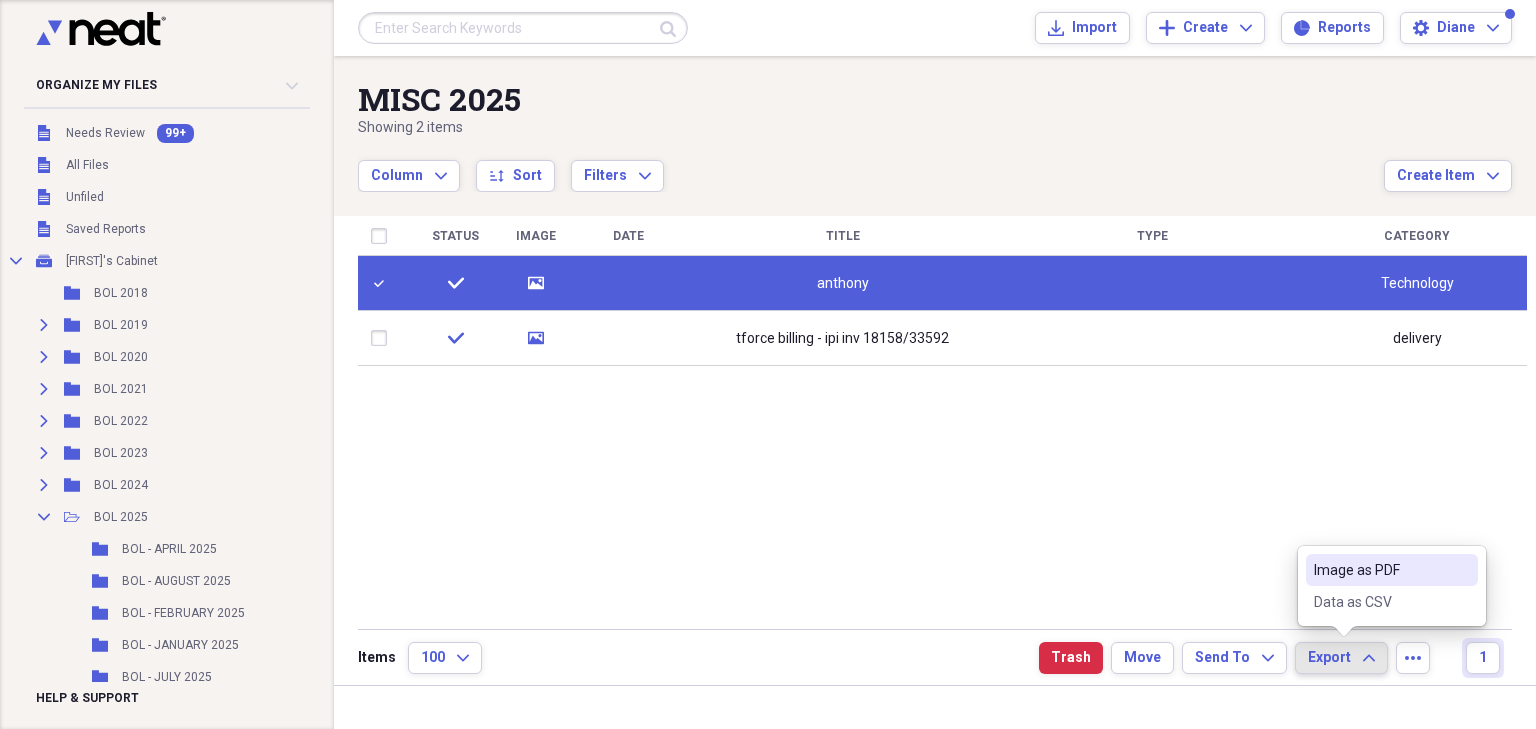 click on "Image as PDF" at bounding box center (1380, 570) 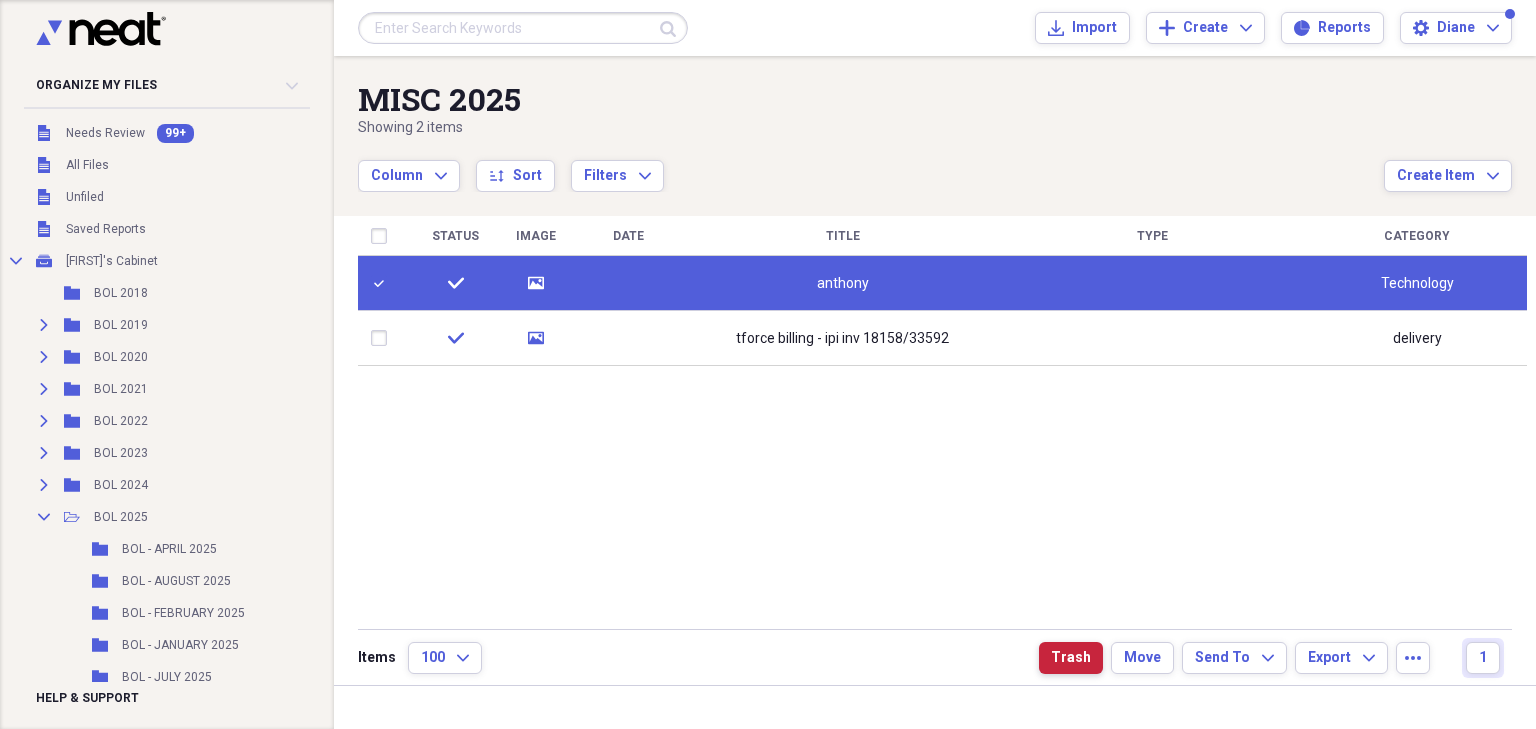 click on "Trash" at bounding box center [1071, 658] 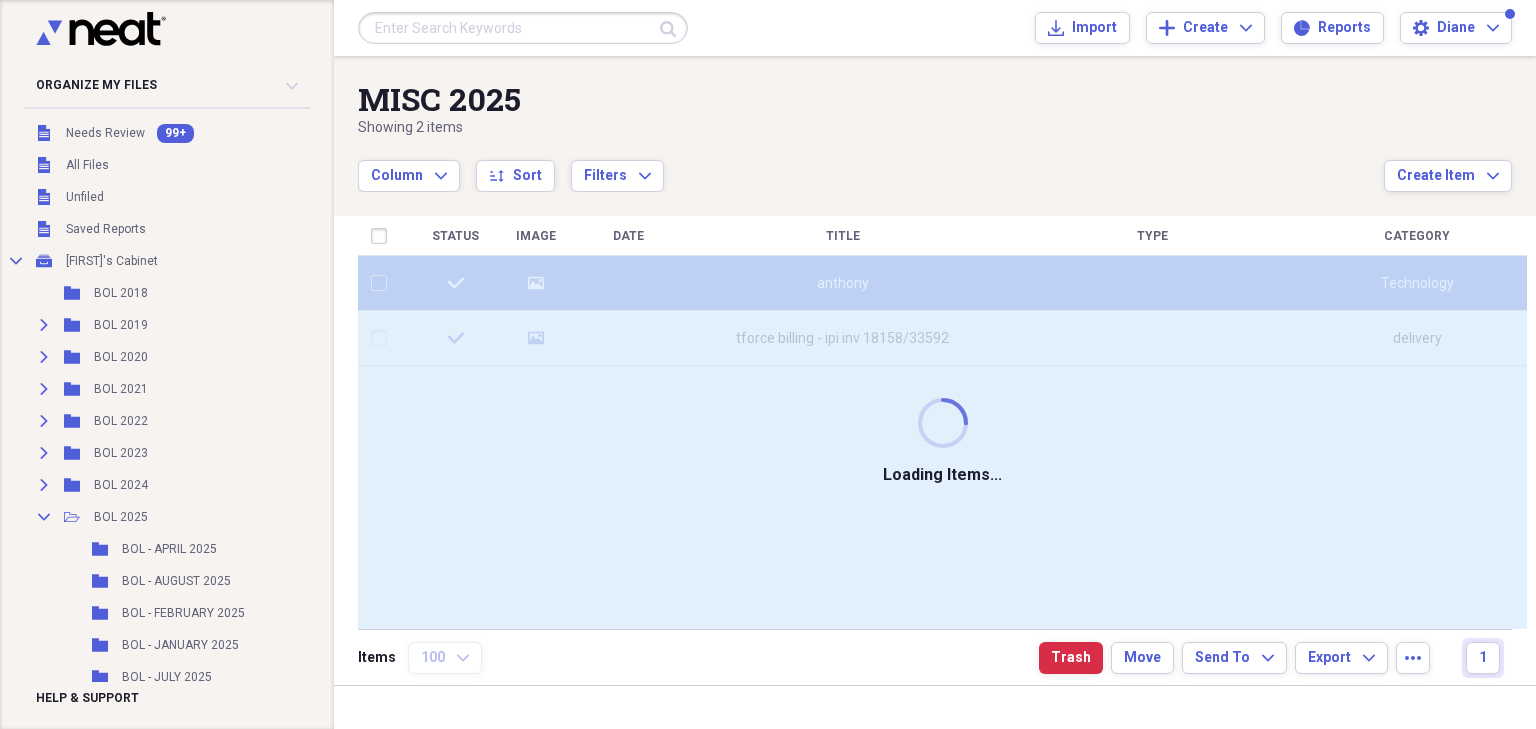 checkbox on "false" 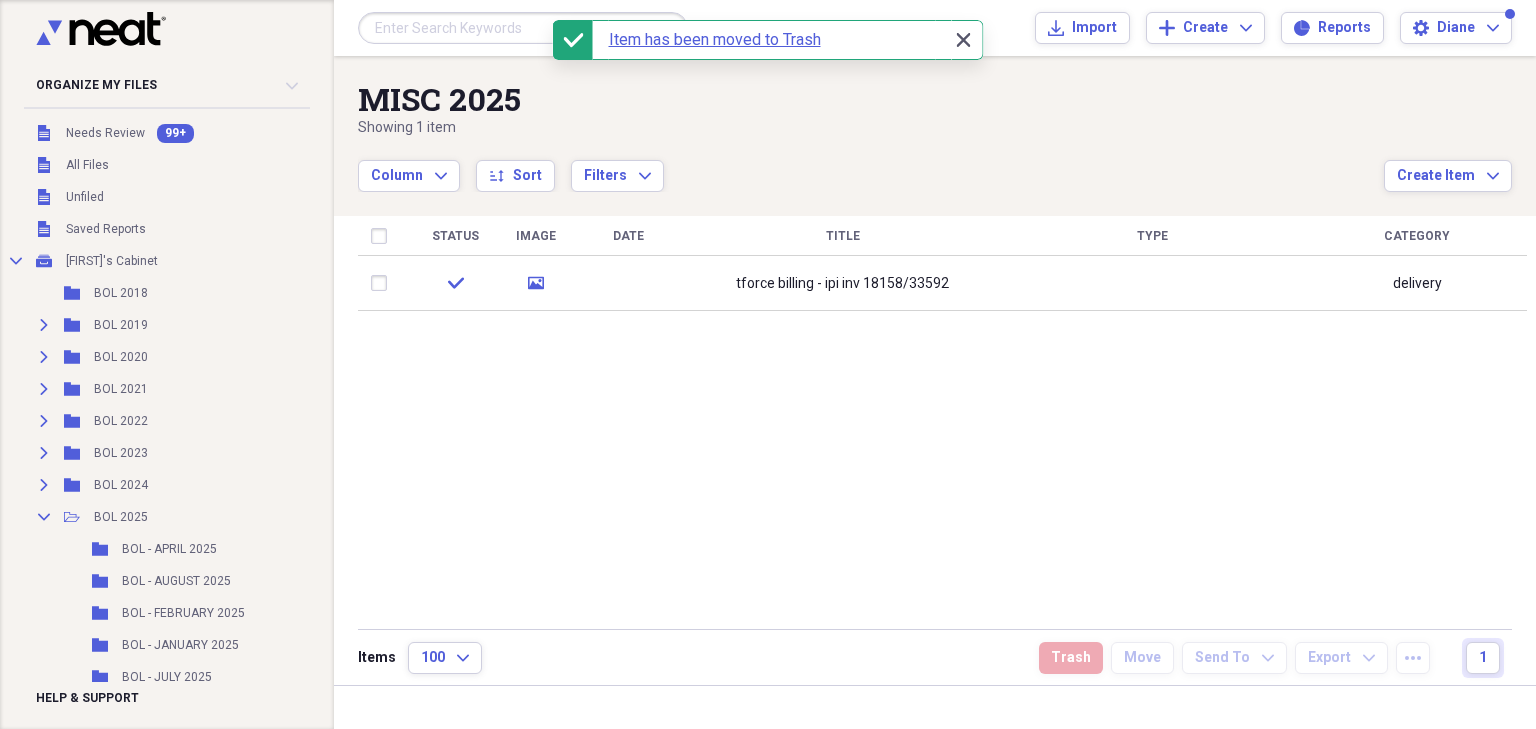 click on "Close Close" at bounding box center [963, 40] 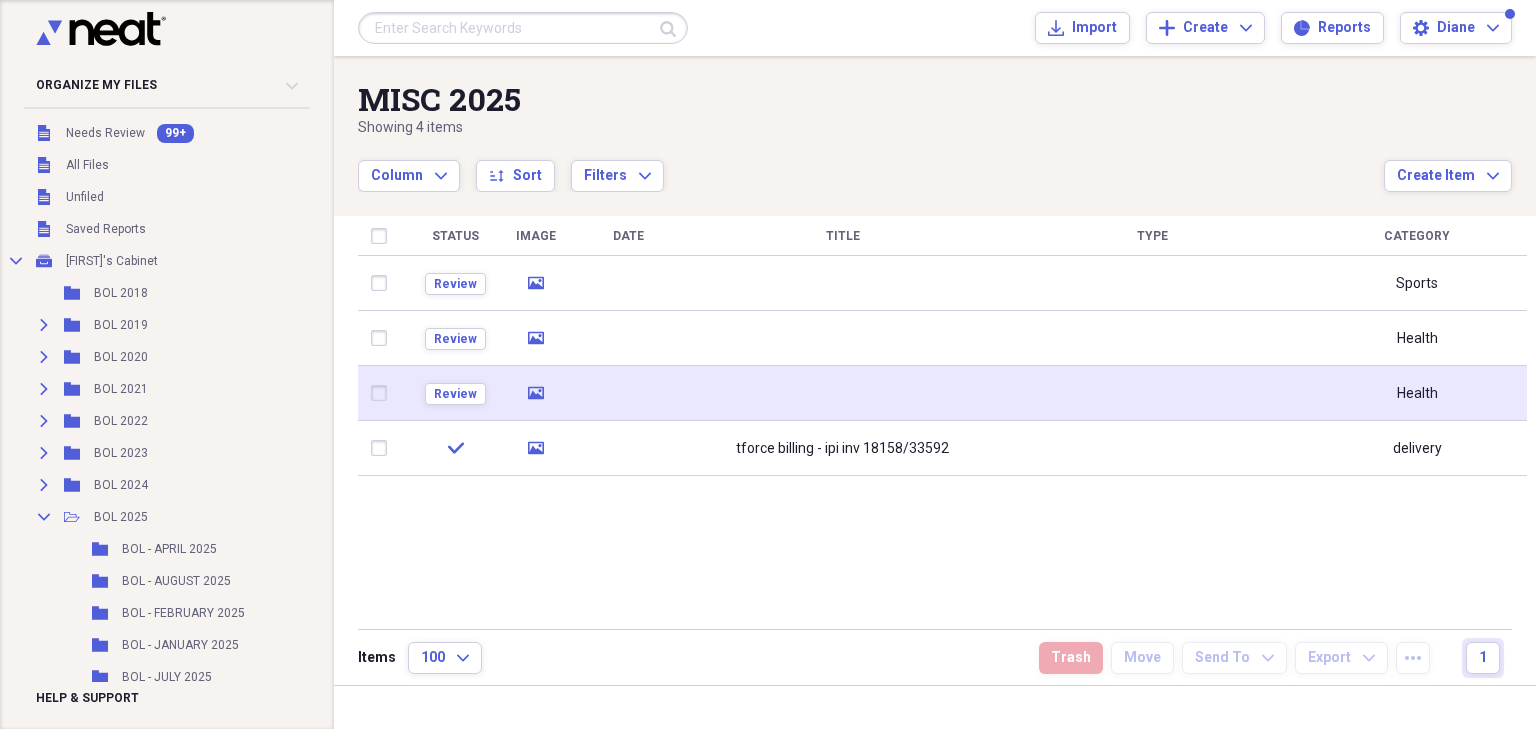 click at bounding box center (383, 393) 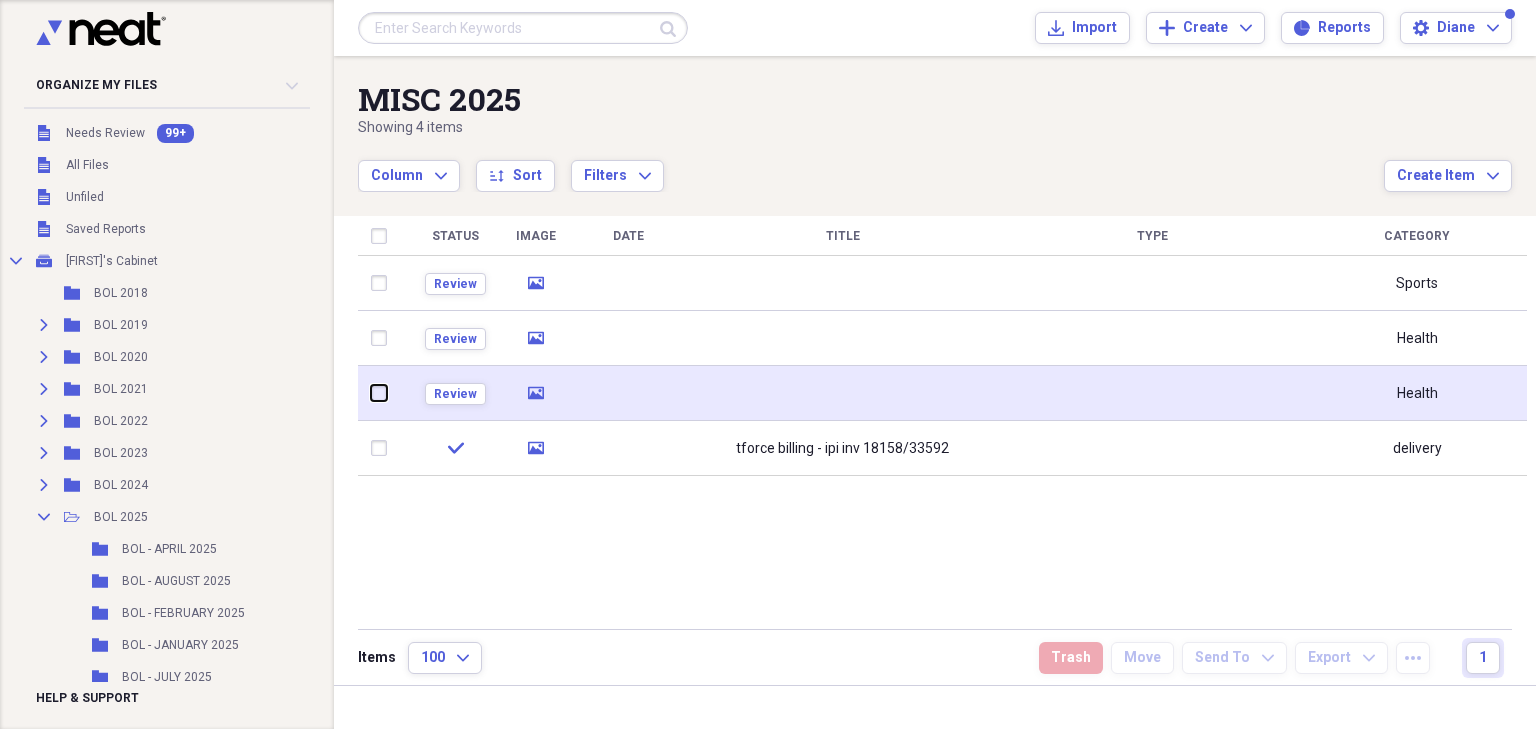 click at bounding box center [371, 393] 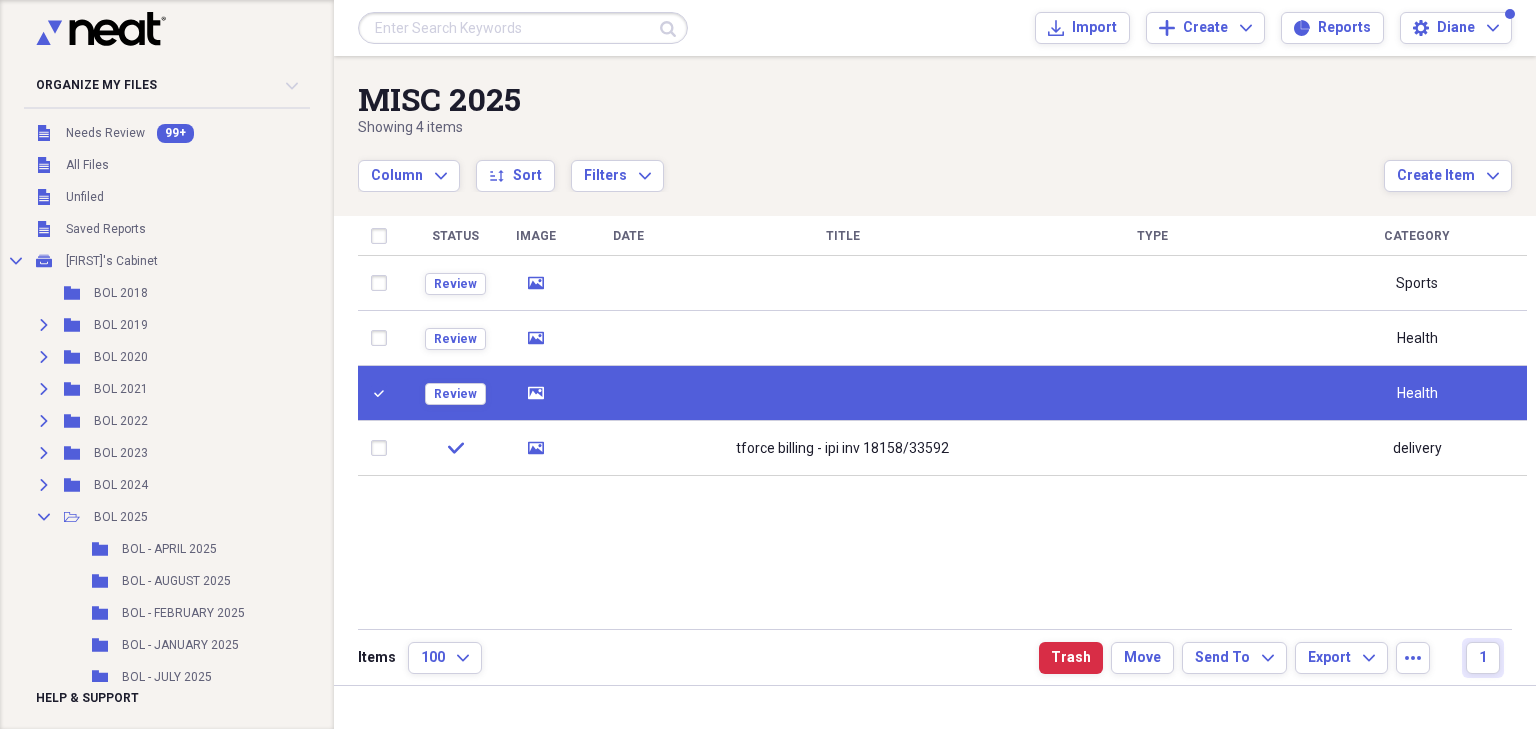 click at bounding box center (628, 393) 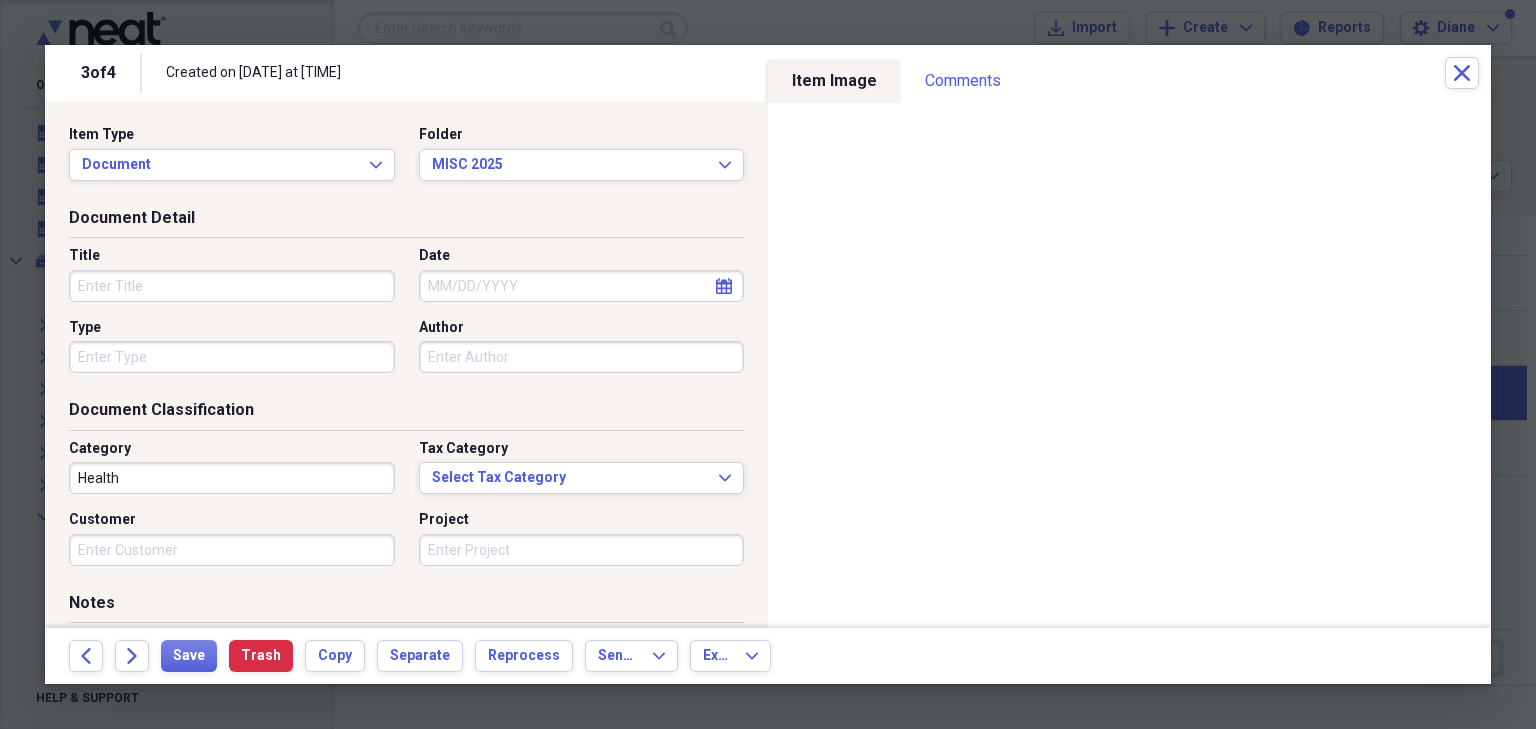 click on "Title" at bounding box center (232, 286) 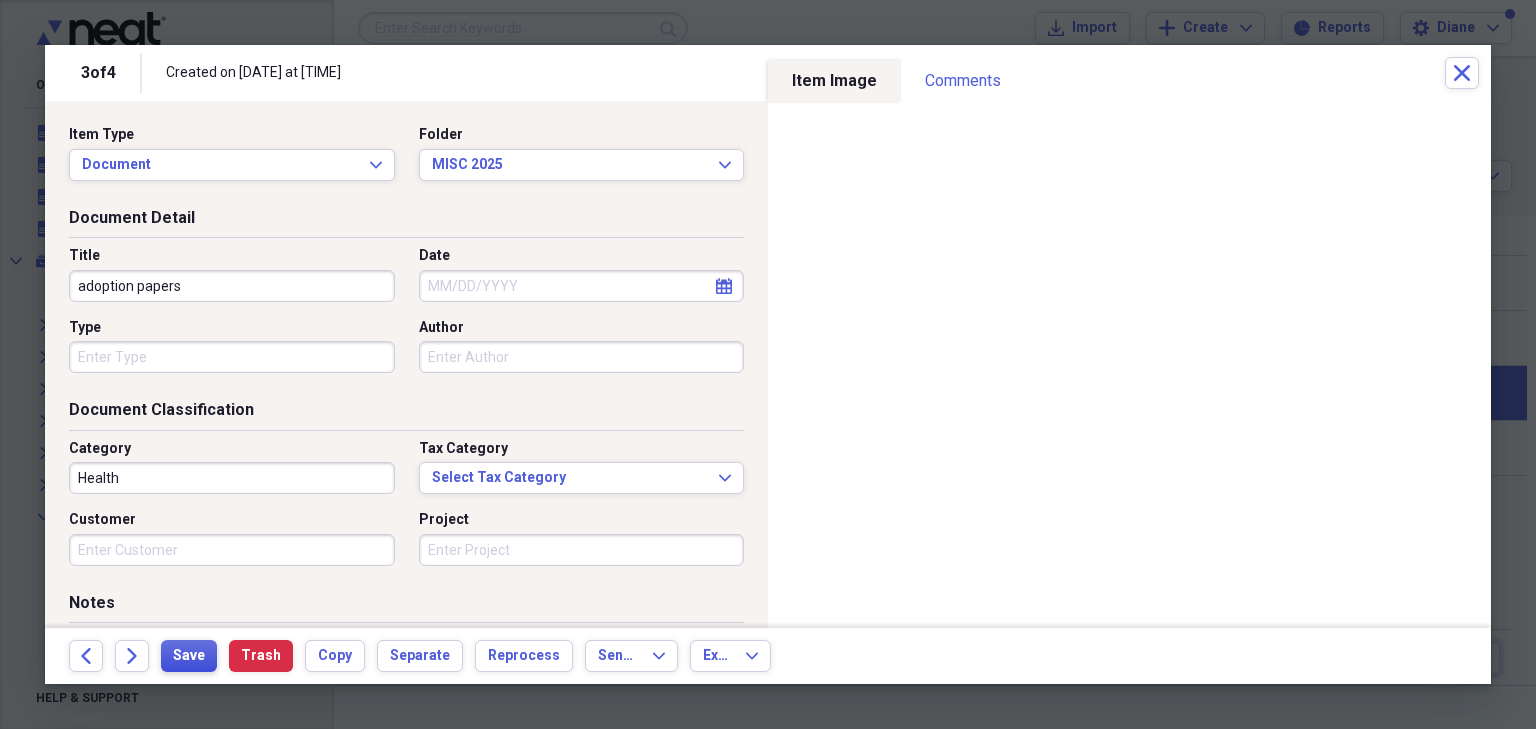 type on "adoption papers" 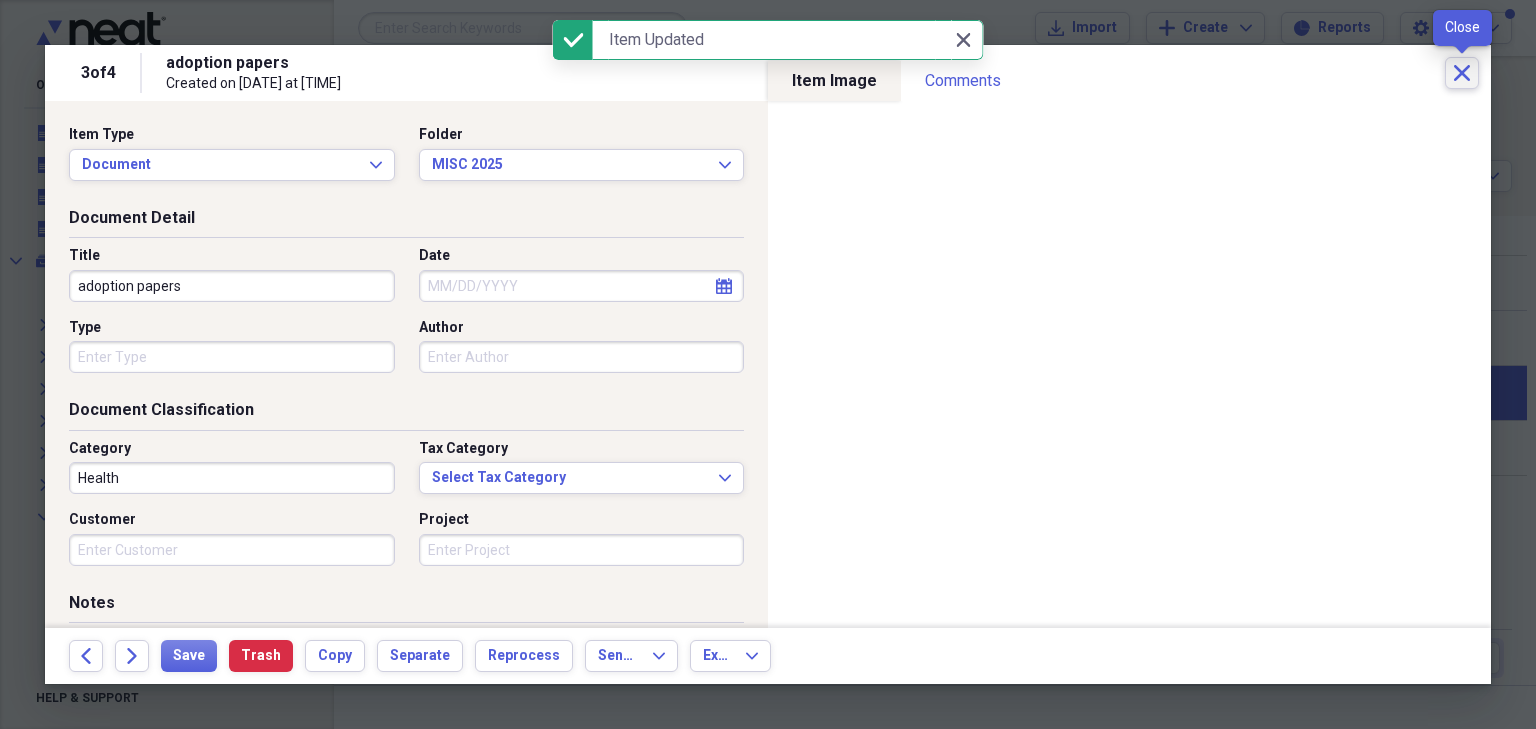 click on "Close" 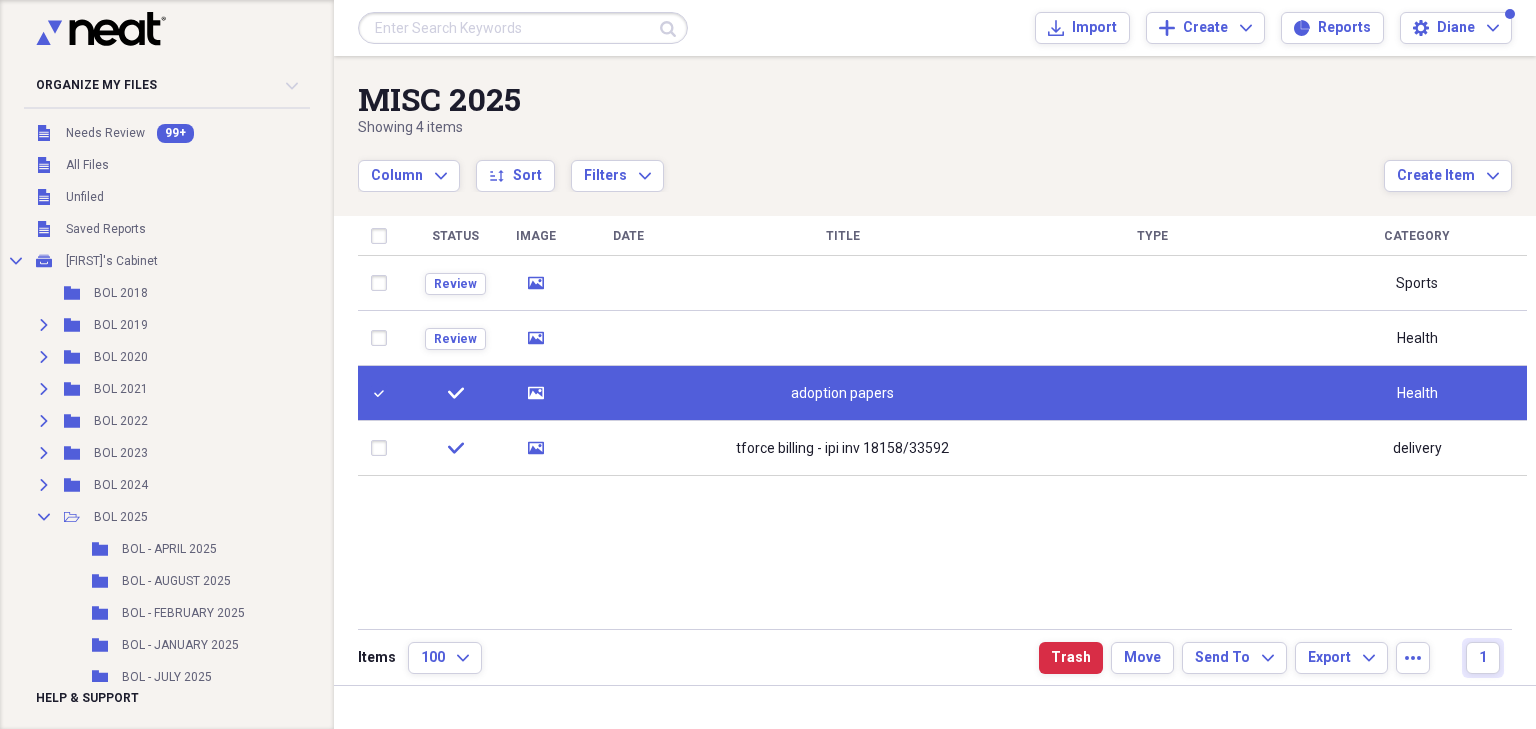 click at bounding box center [383, 393] 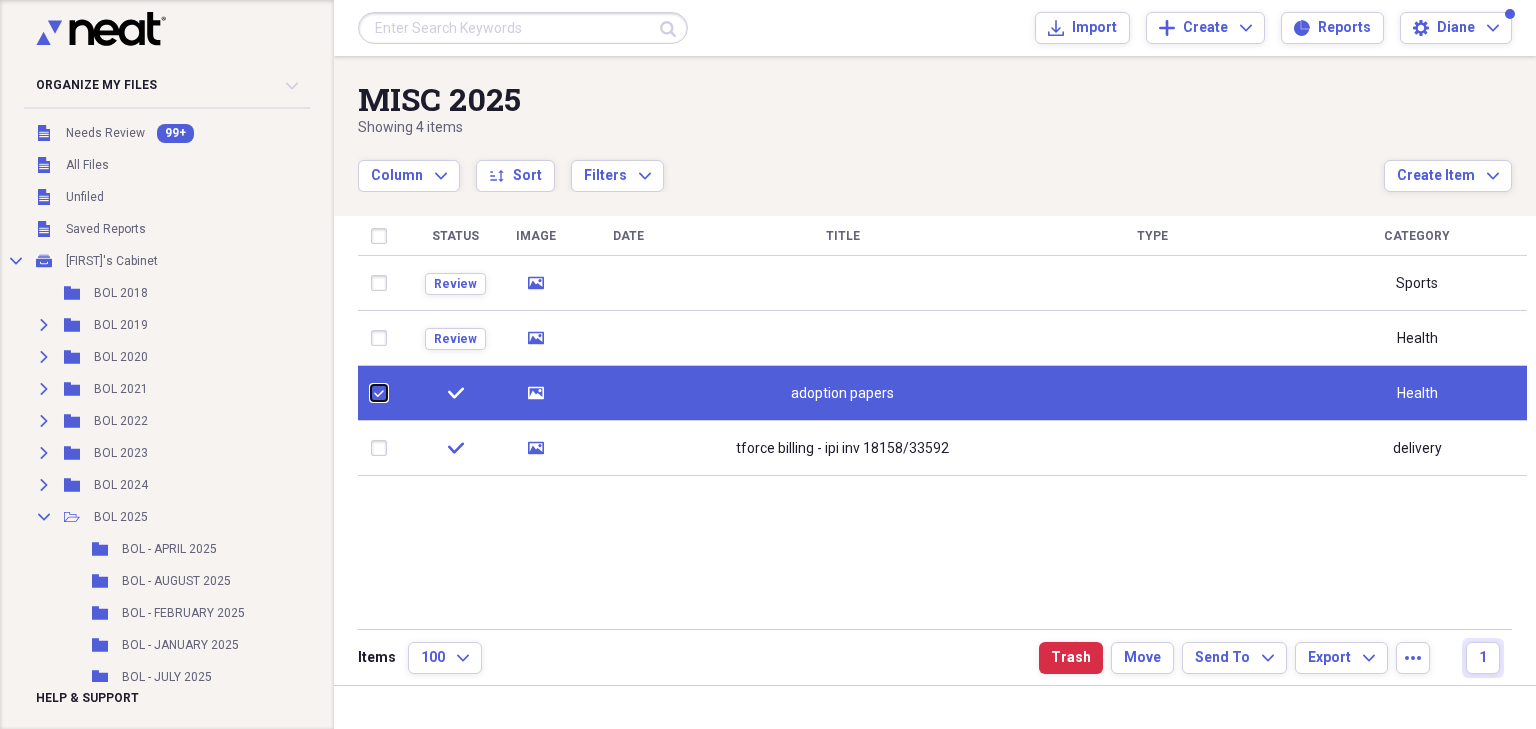 click at bounding box center [371, 393] 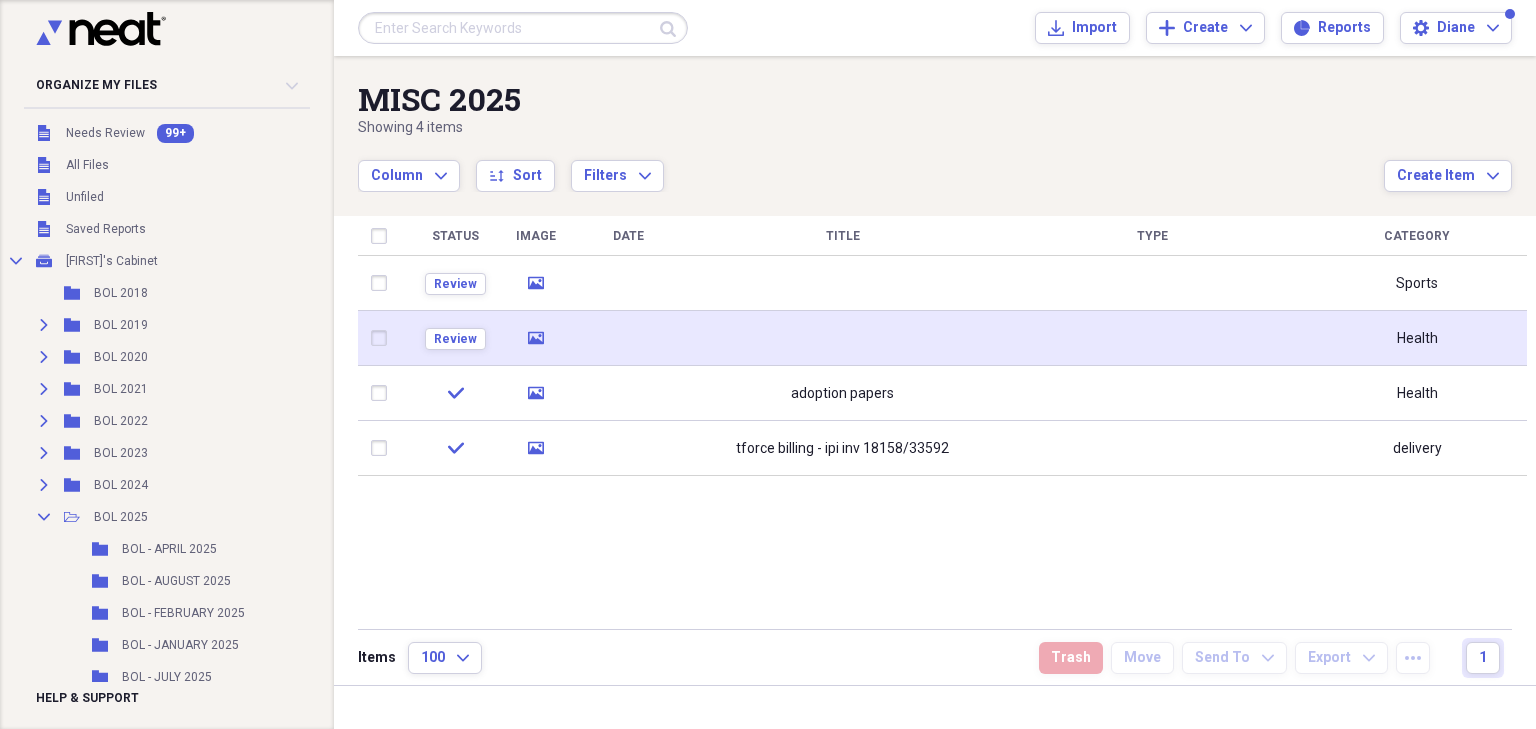 click at bounding box center [383, 338] 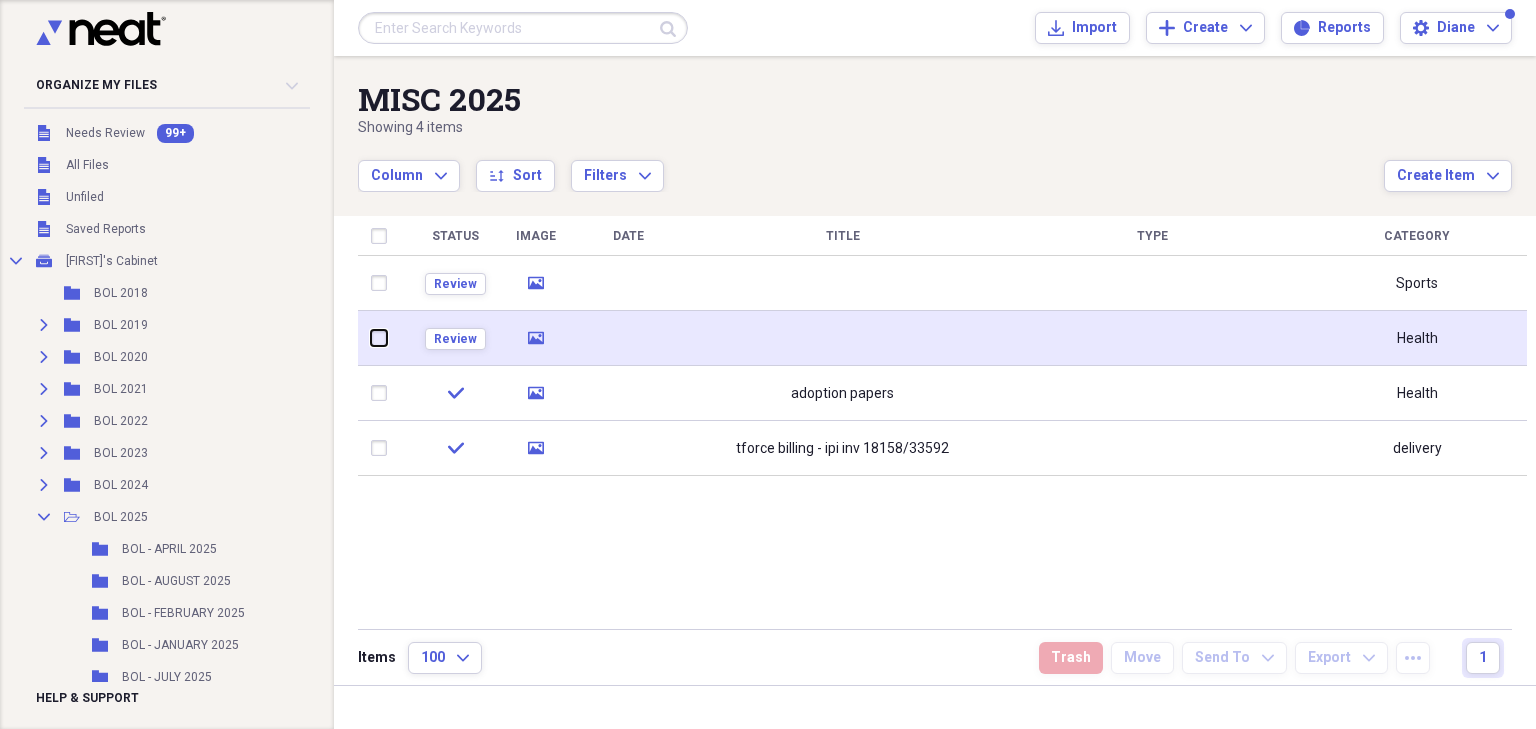click at bounding box center [371, 338] 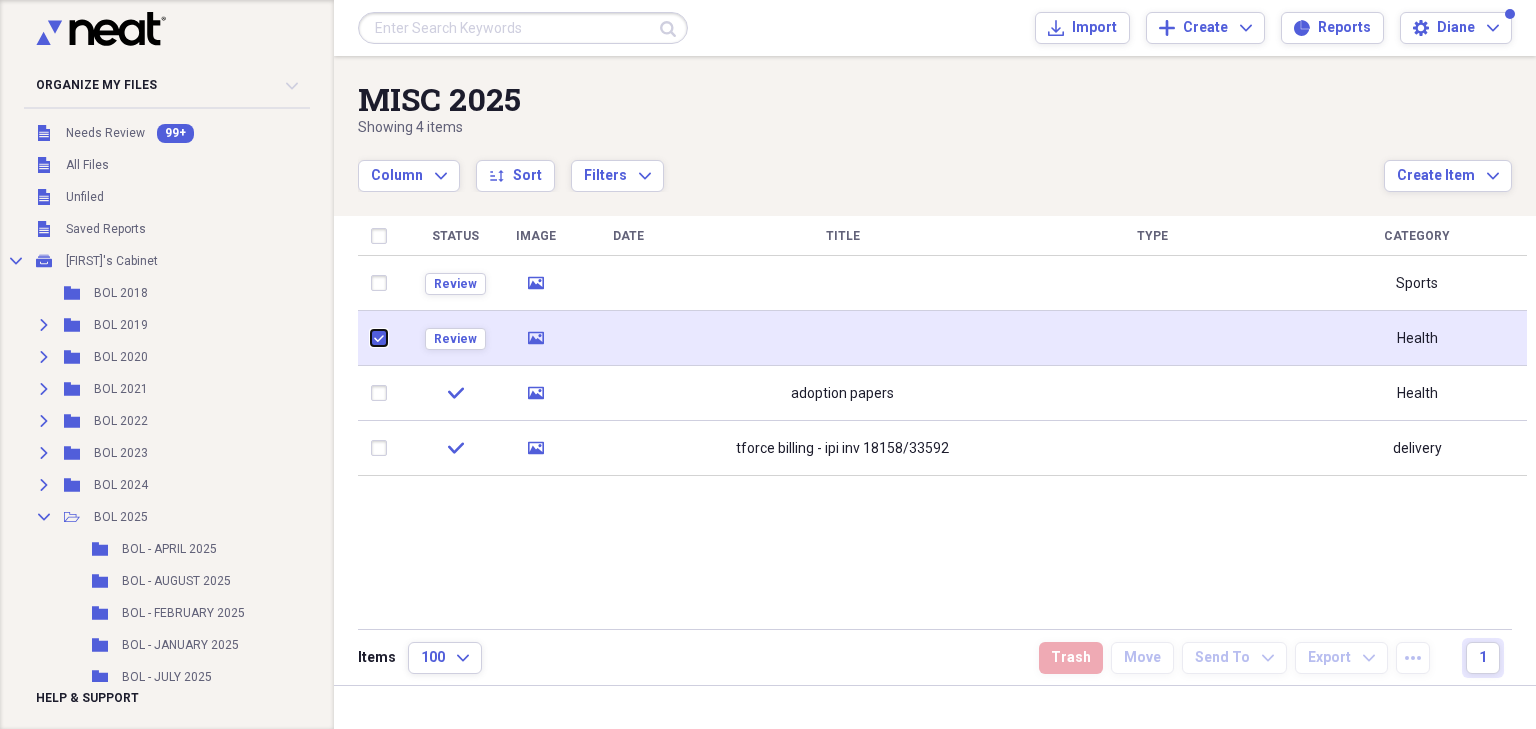 checkbox on "true" 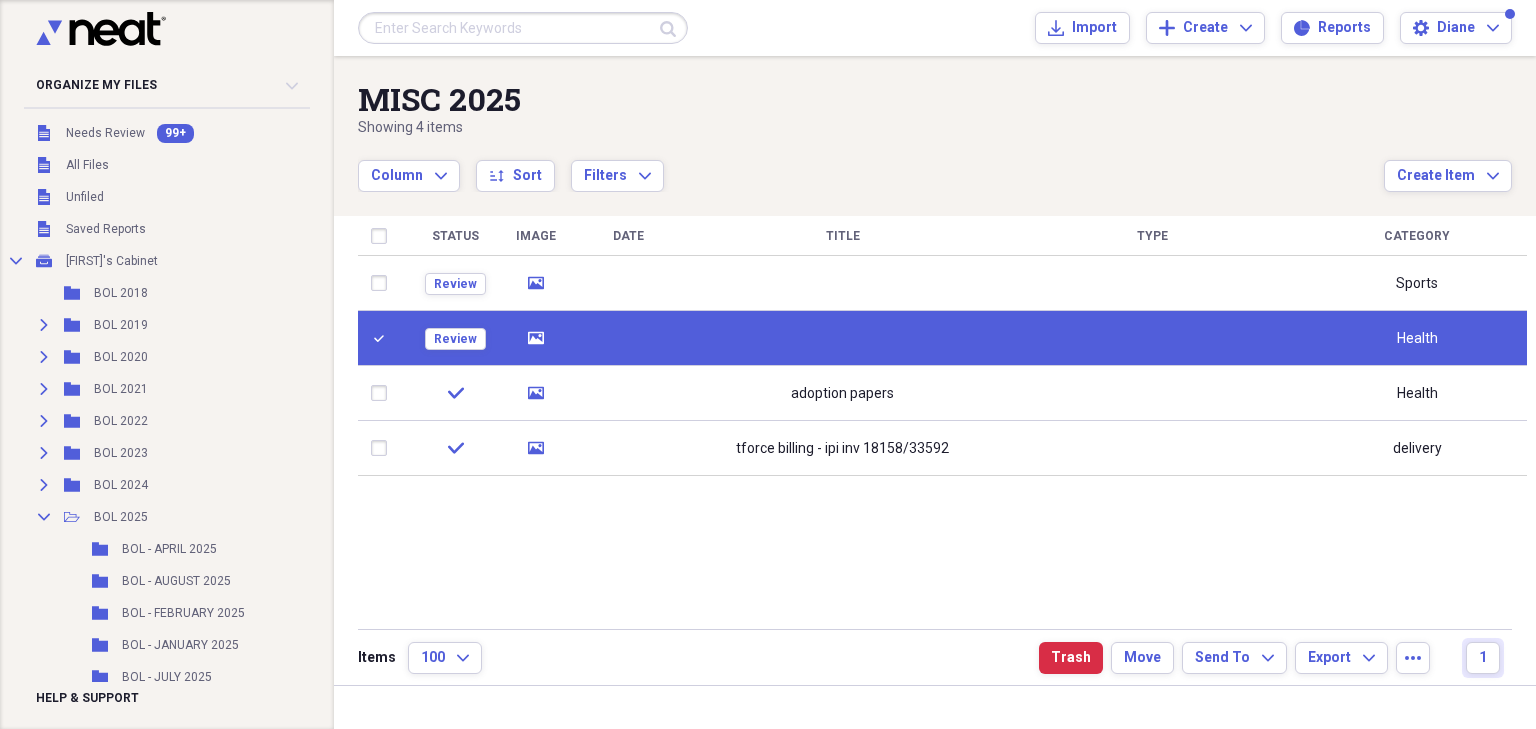 click at bounding box center (628, 338) 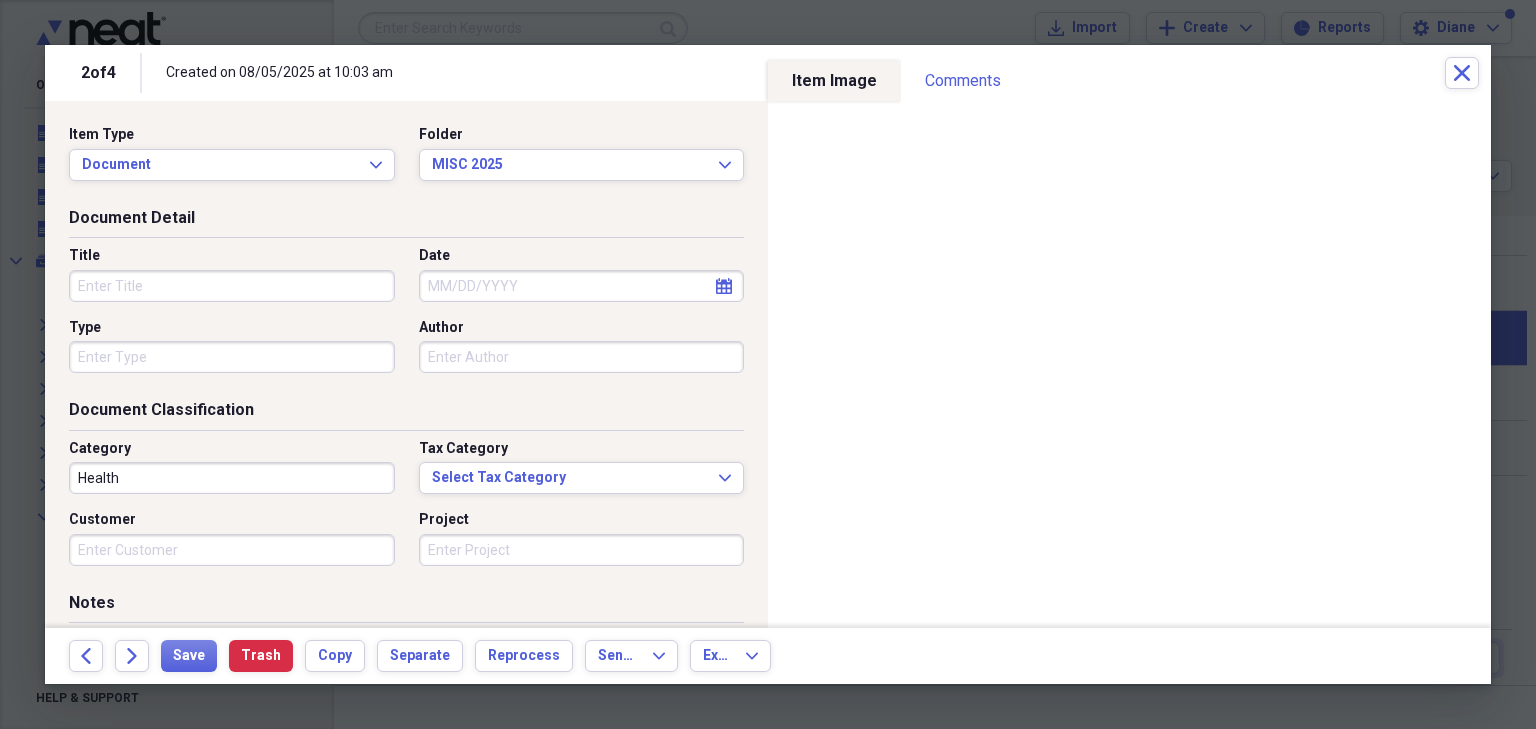click on "Title" at bounding box center (232, 286) 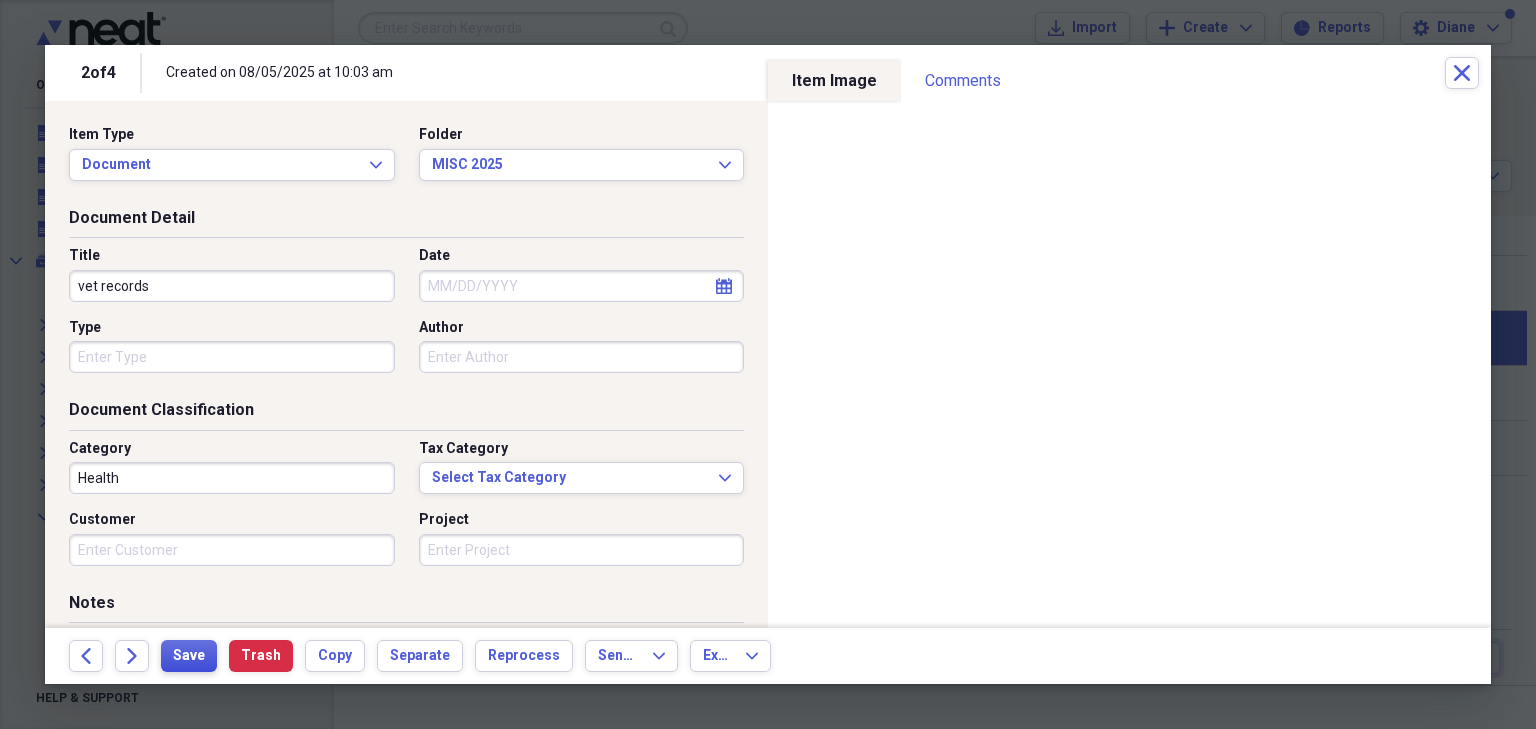 type on "vet records" 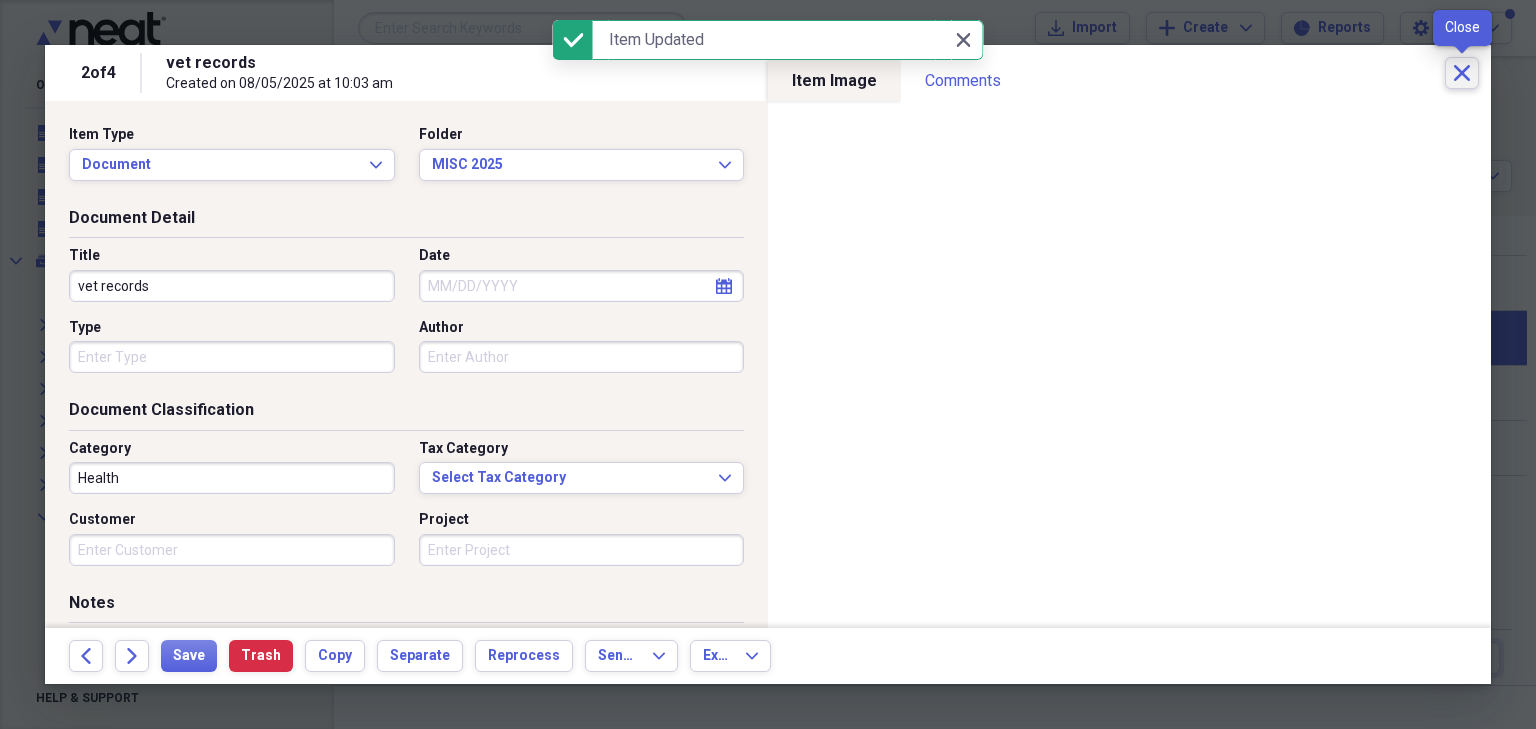 drag, startPoint x: 1456, startPoint y: 64, endPoint x: 1206, endPoint y: 39, distance: 251.24689 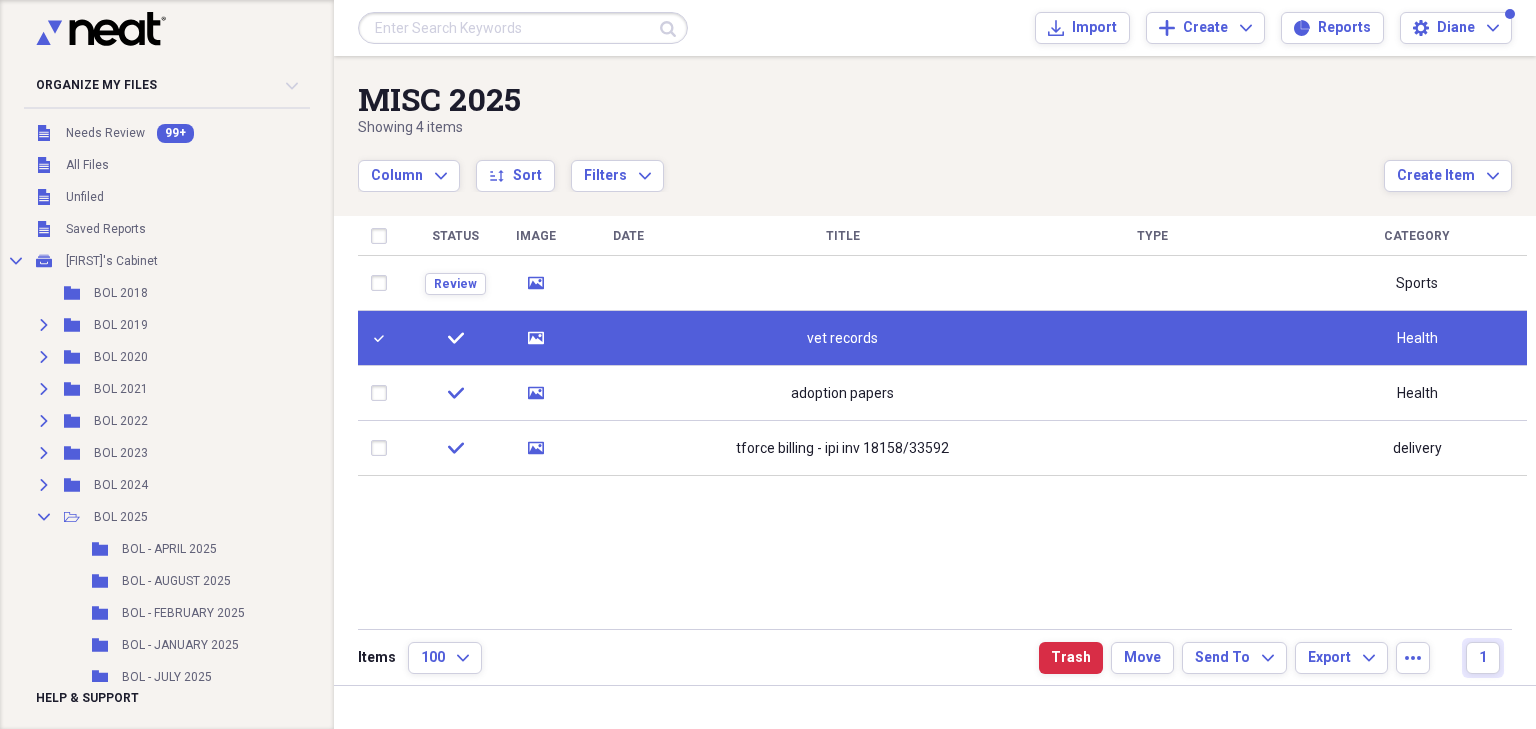 click at bounding box center [383, 338] 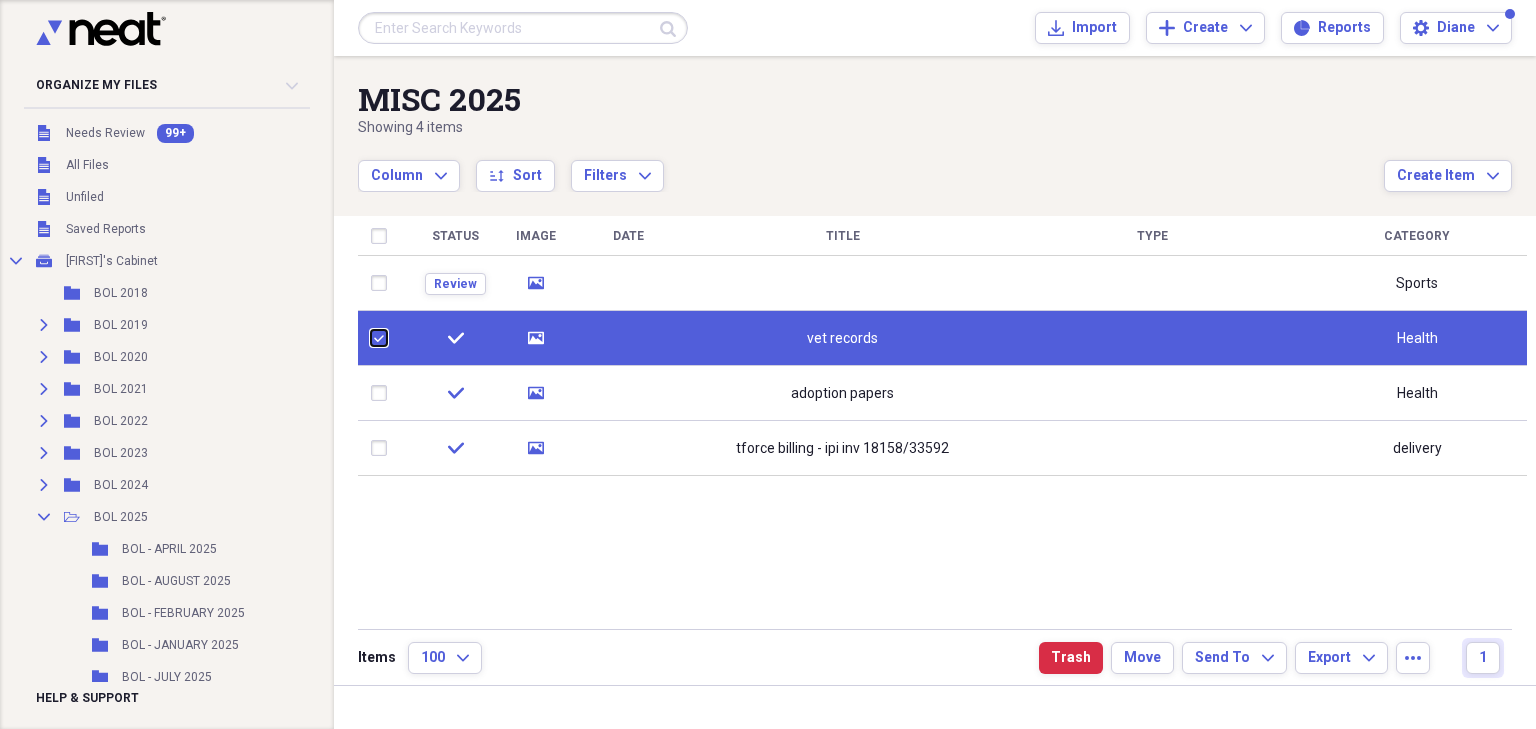 click at bounding box center [371, 338] 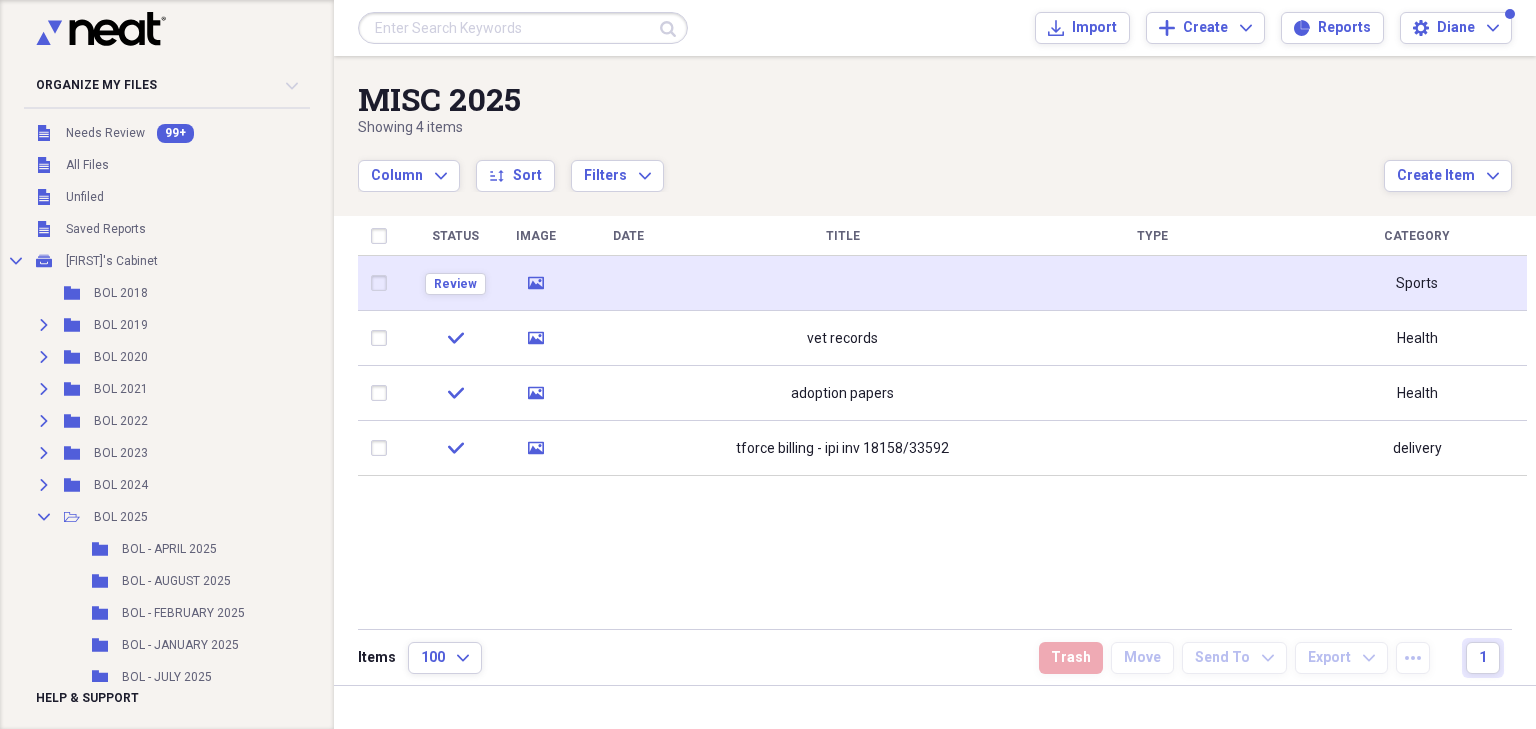 click at bounding box center (383, 283) 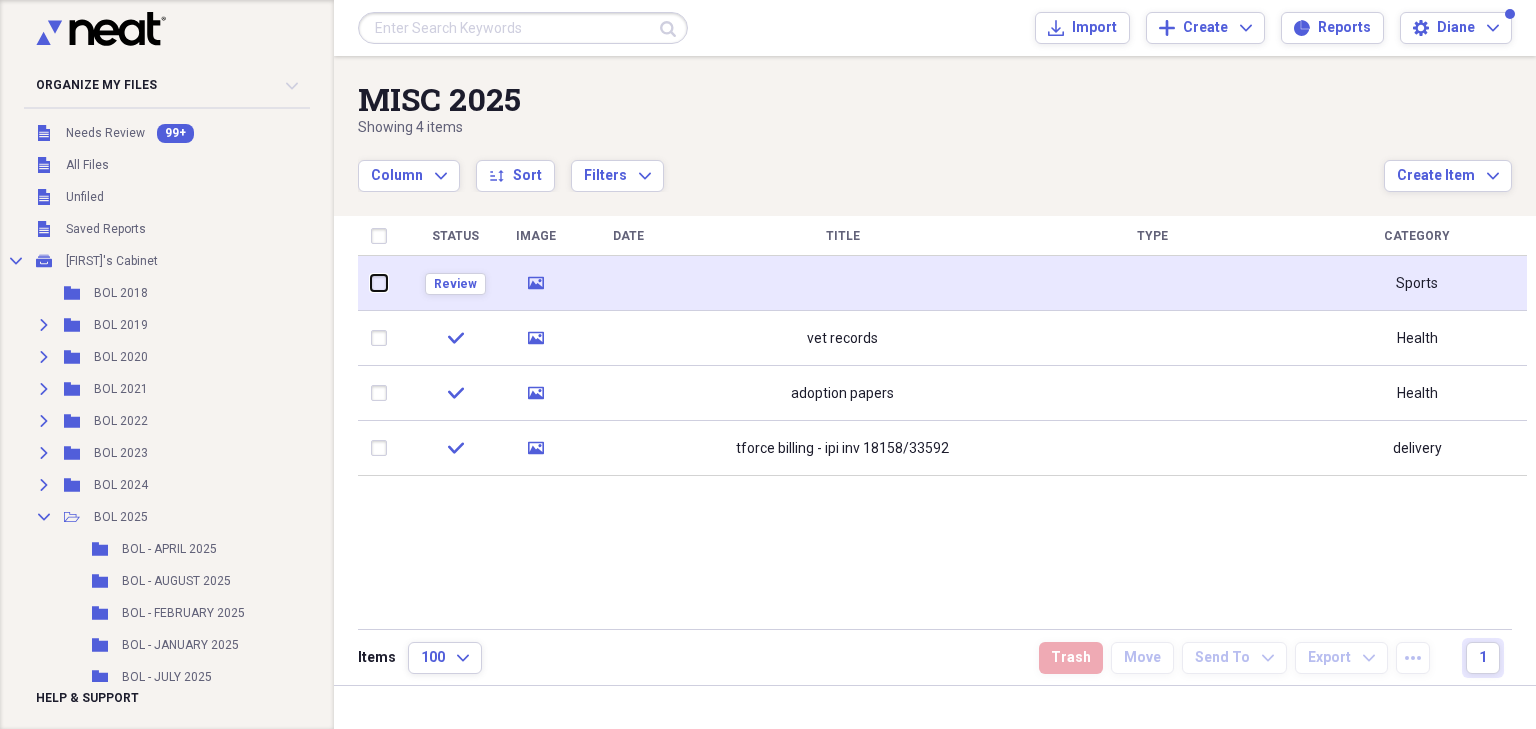click at bounding box center [371, 283] 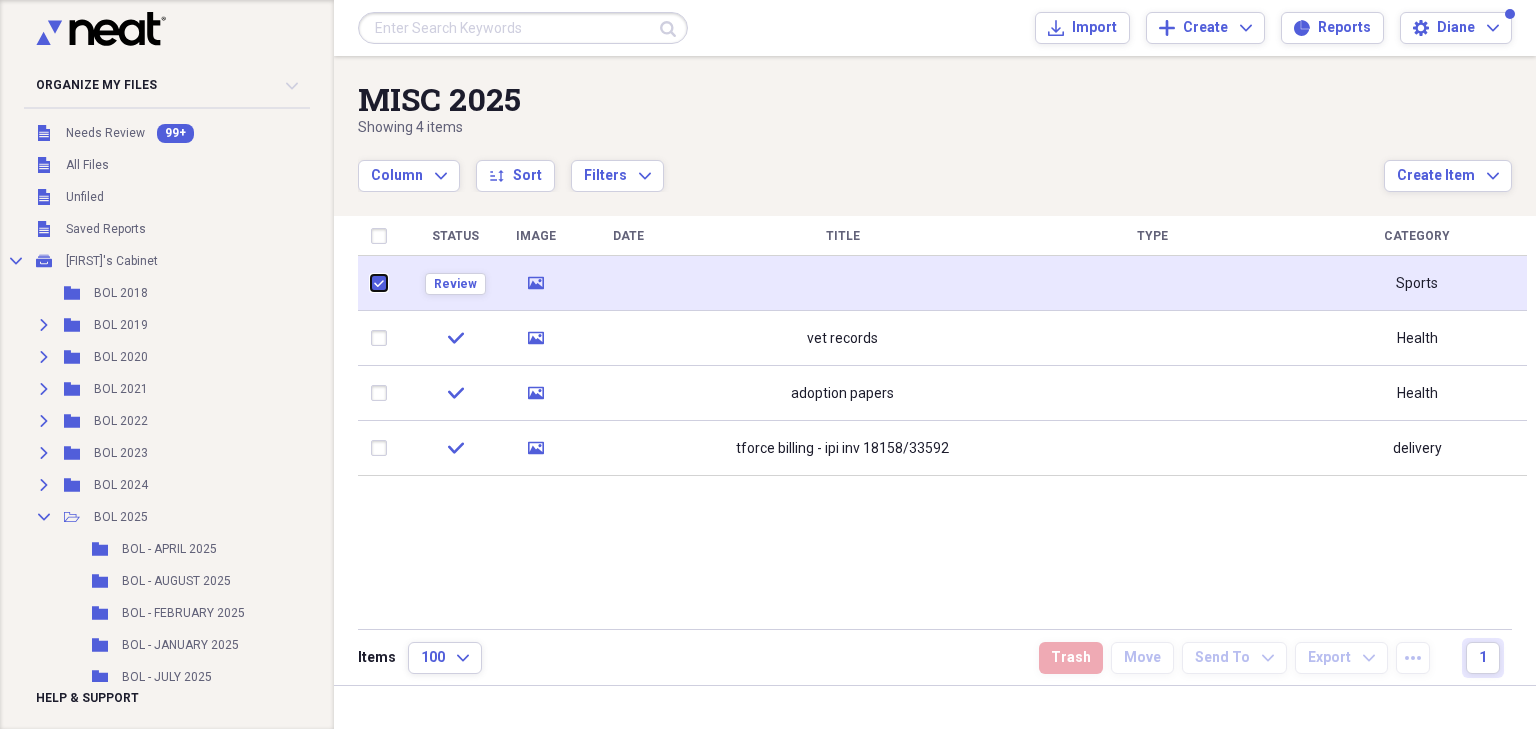 checkbox on "true" 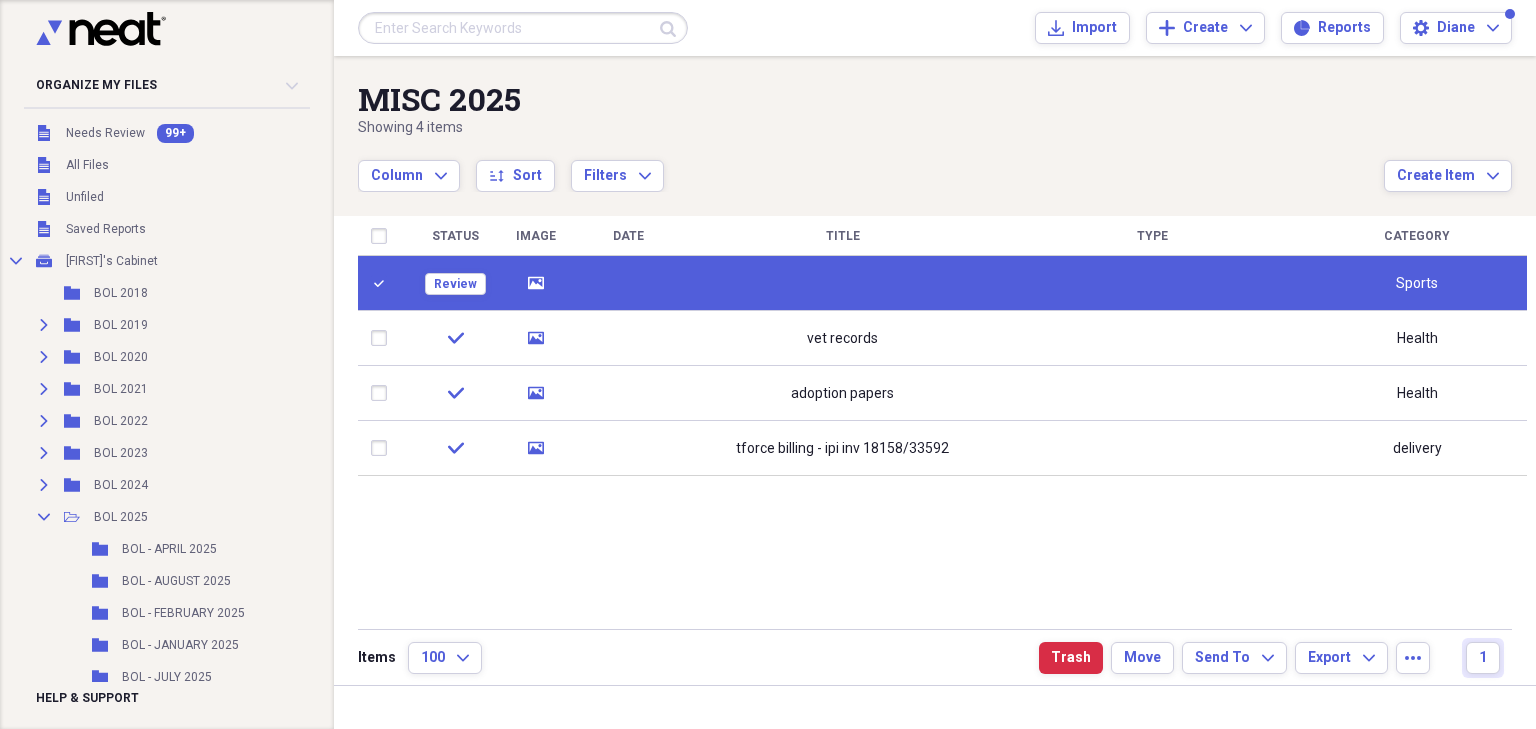 click at bounding box center (628, 283) 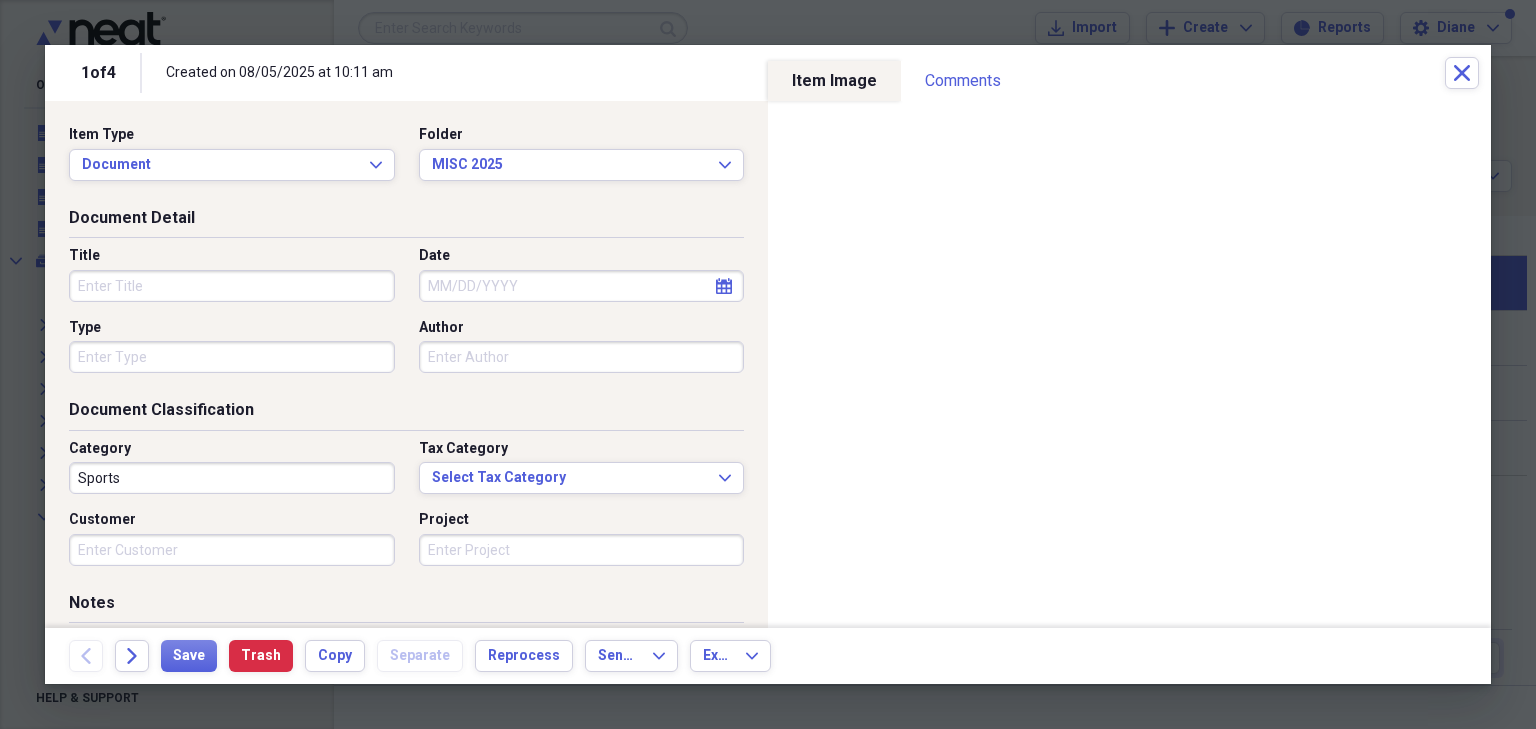 click on "Title" at bounding box center [232, 286] 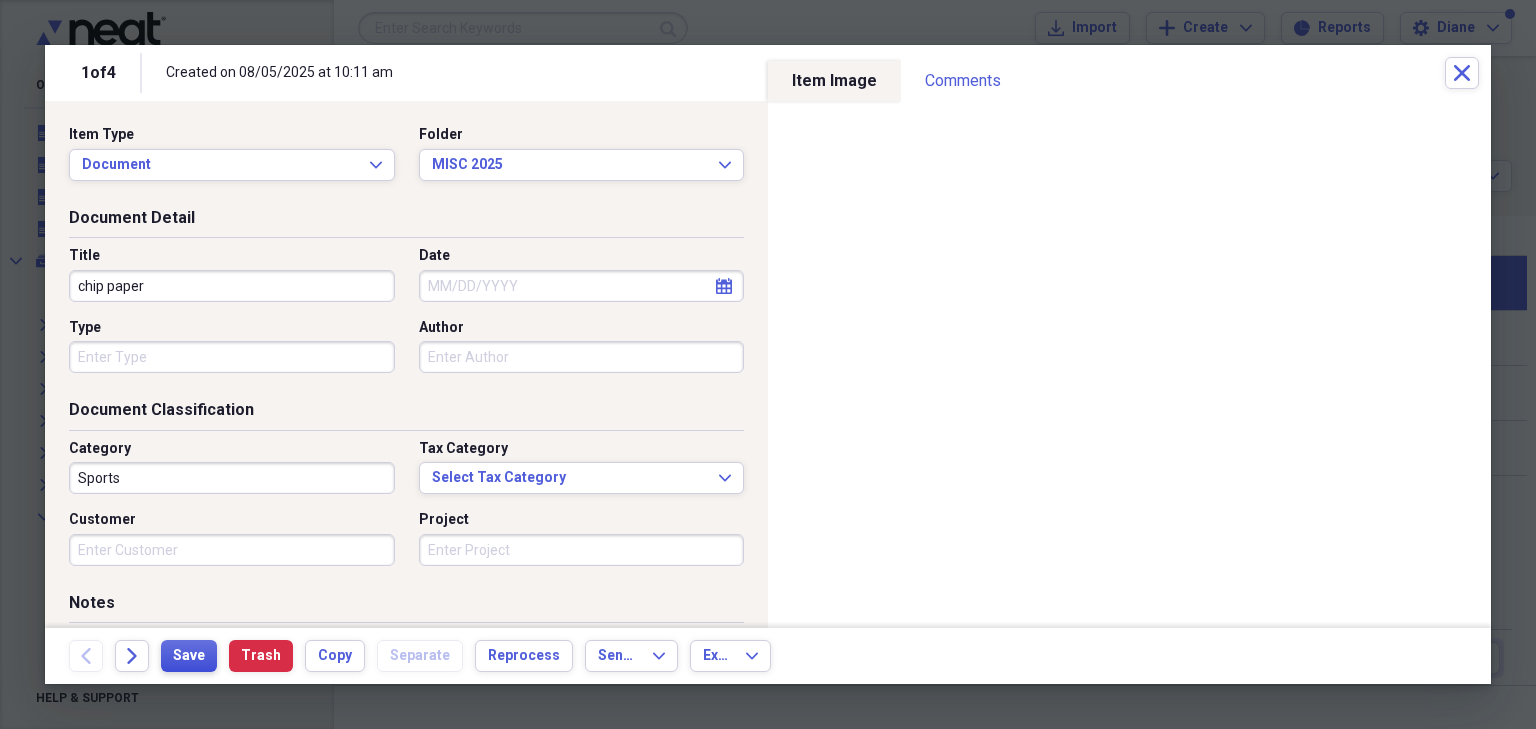 type on "chip paper" 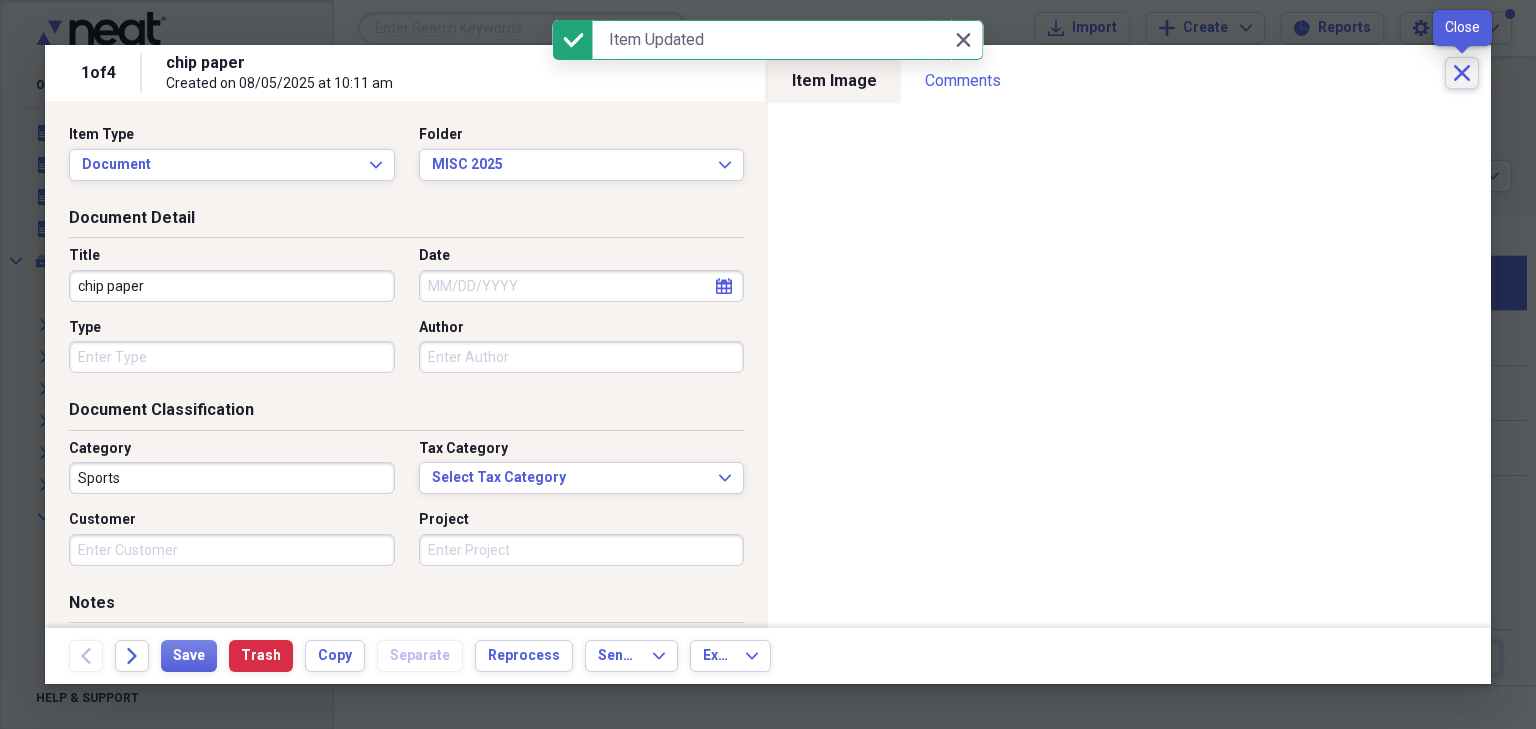 click 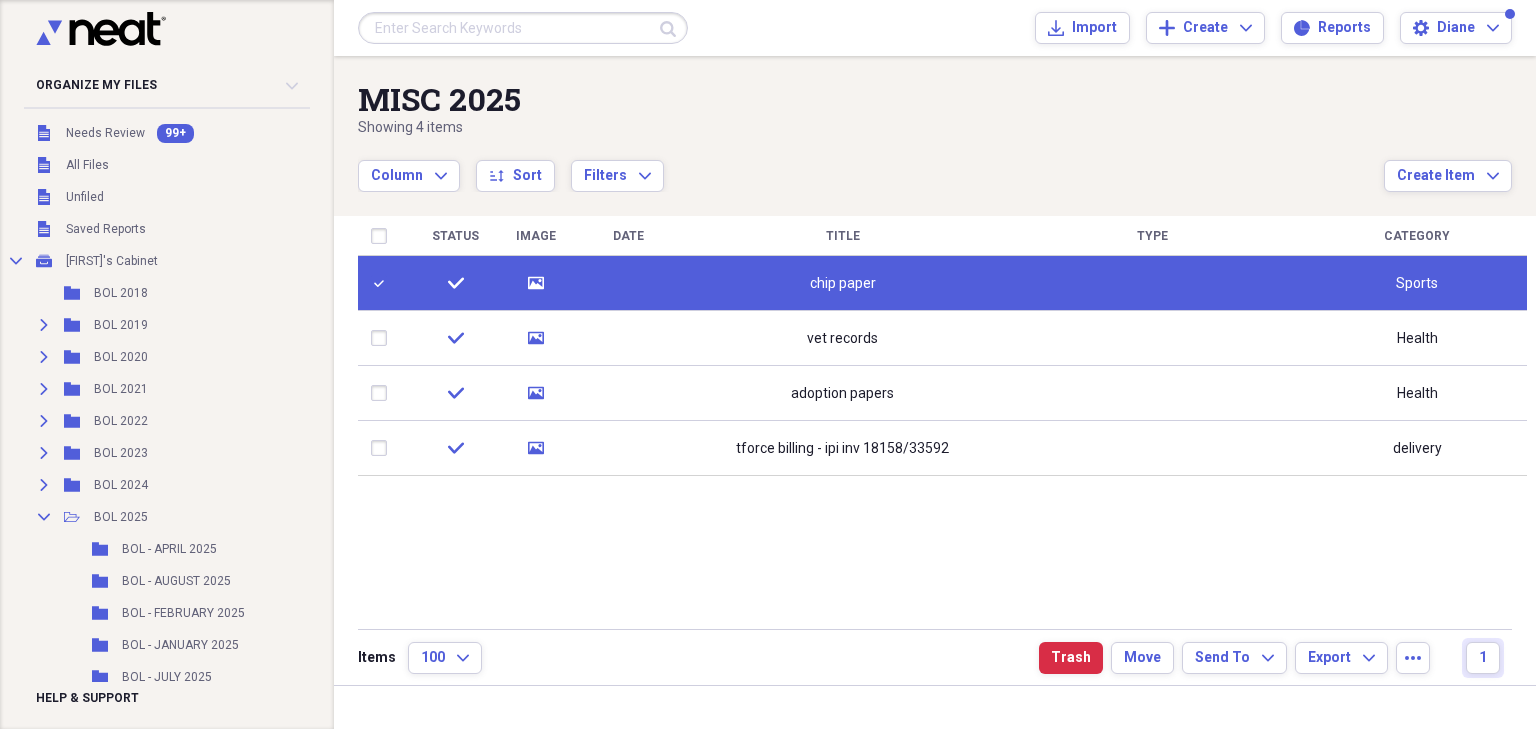 click at bounding box center [383, 283] 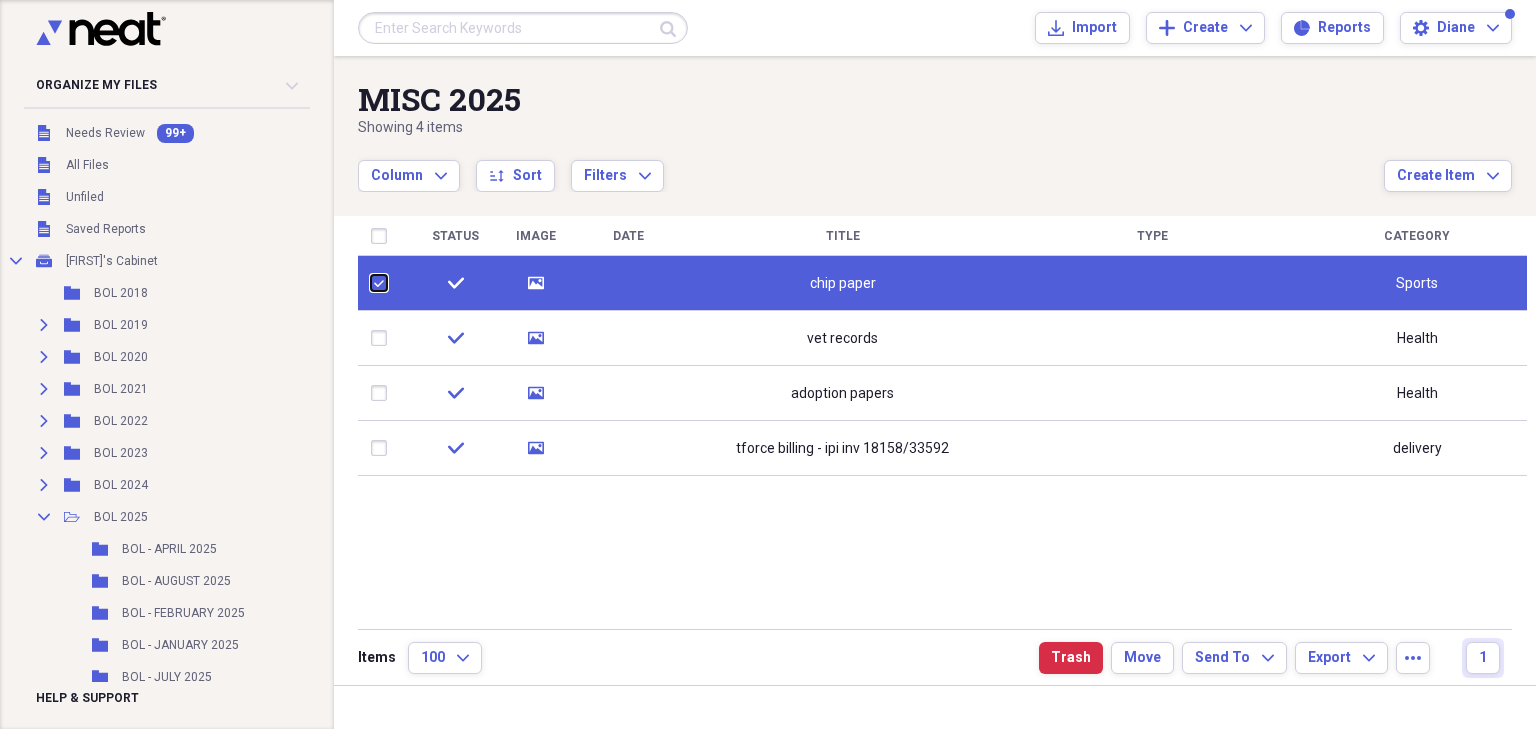 click at bounding box center [371, 283] 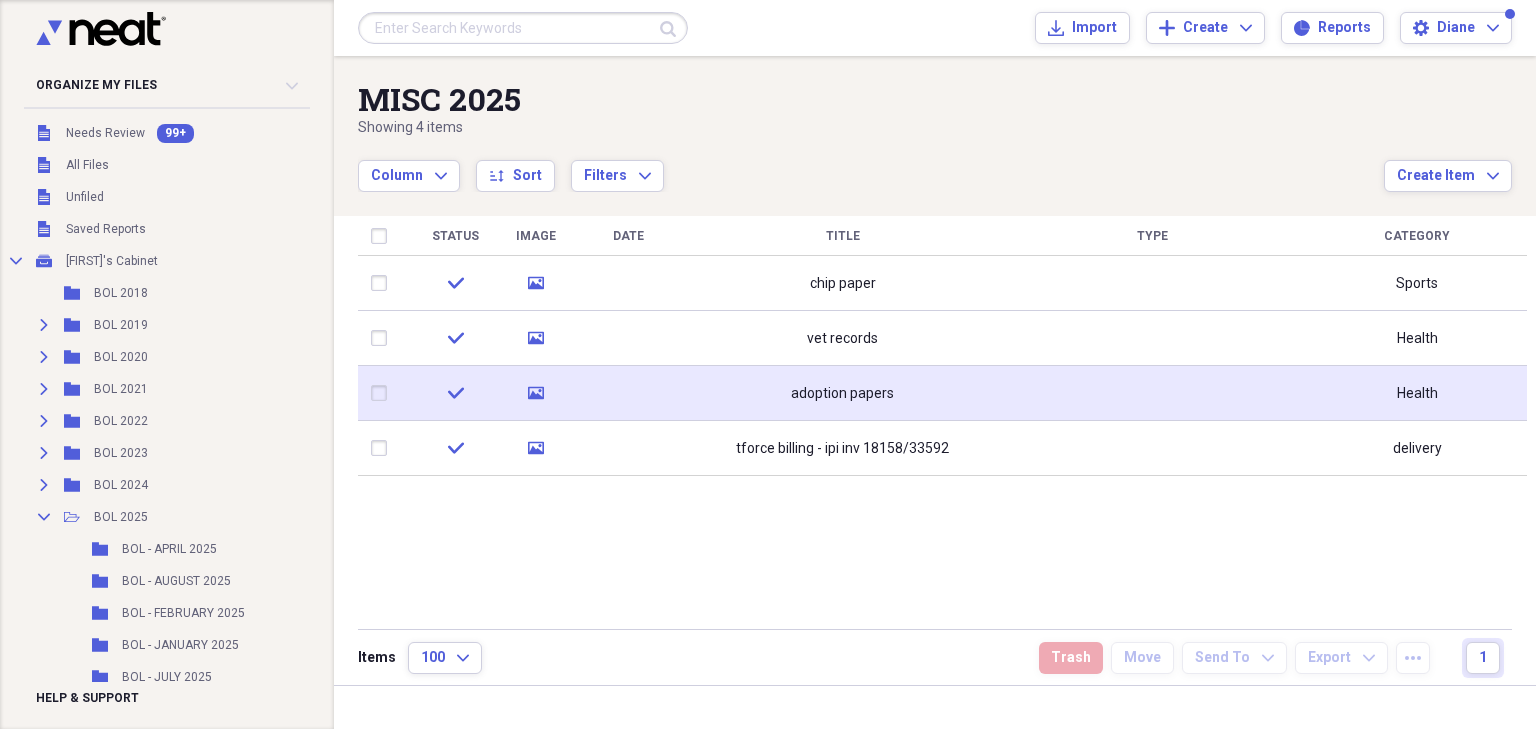 click at bounding box center [383, 393] 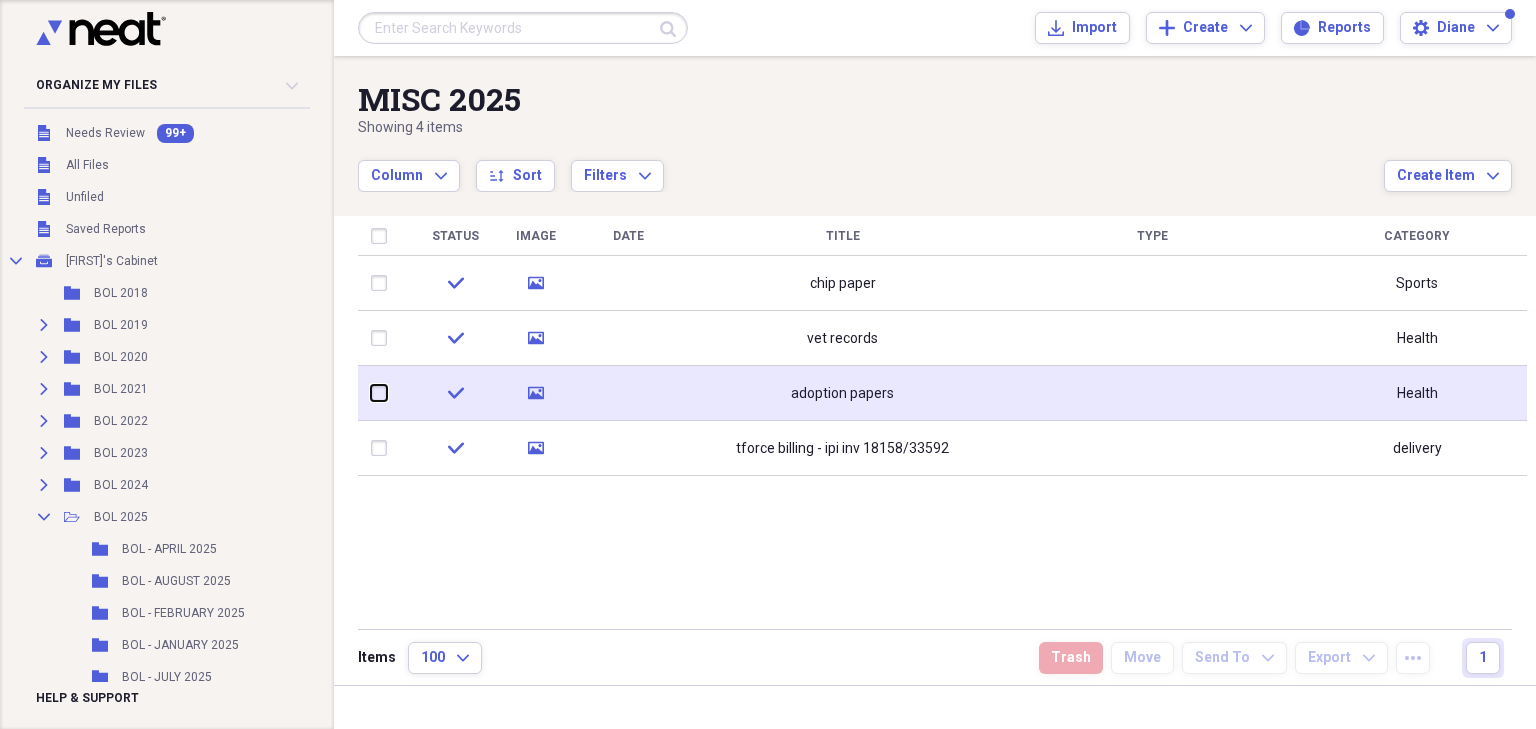 click at bounding box center [371, 393] 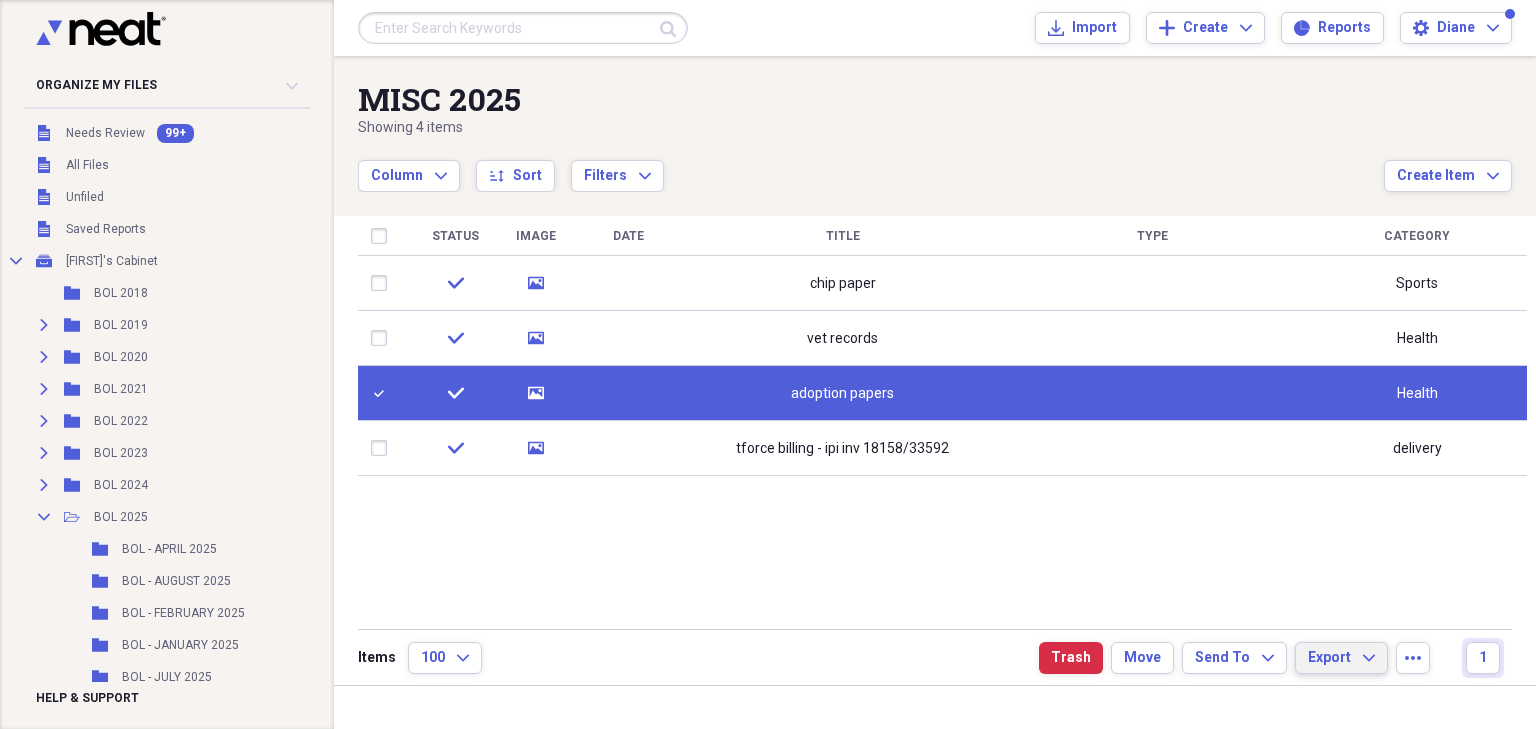 click on "Expand" 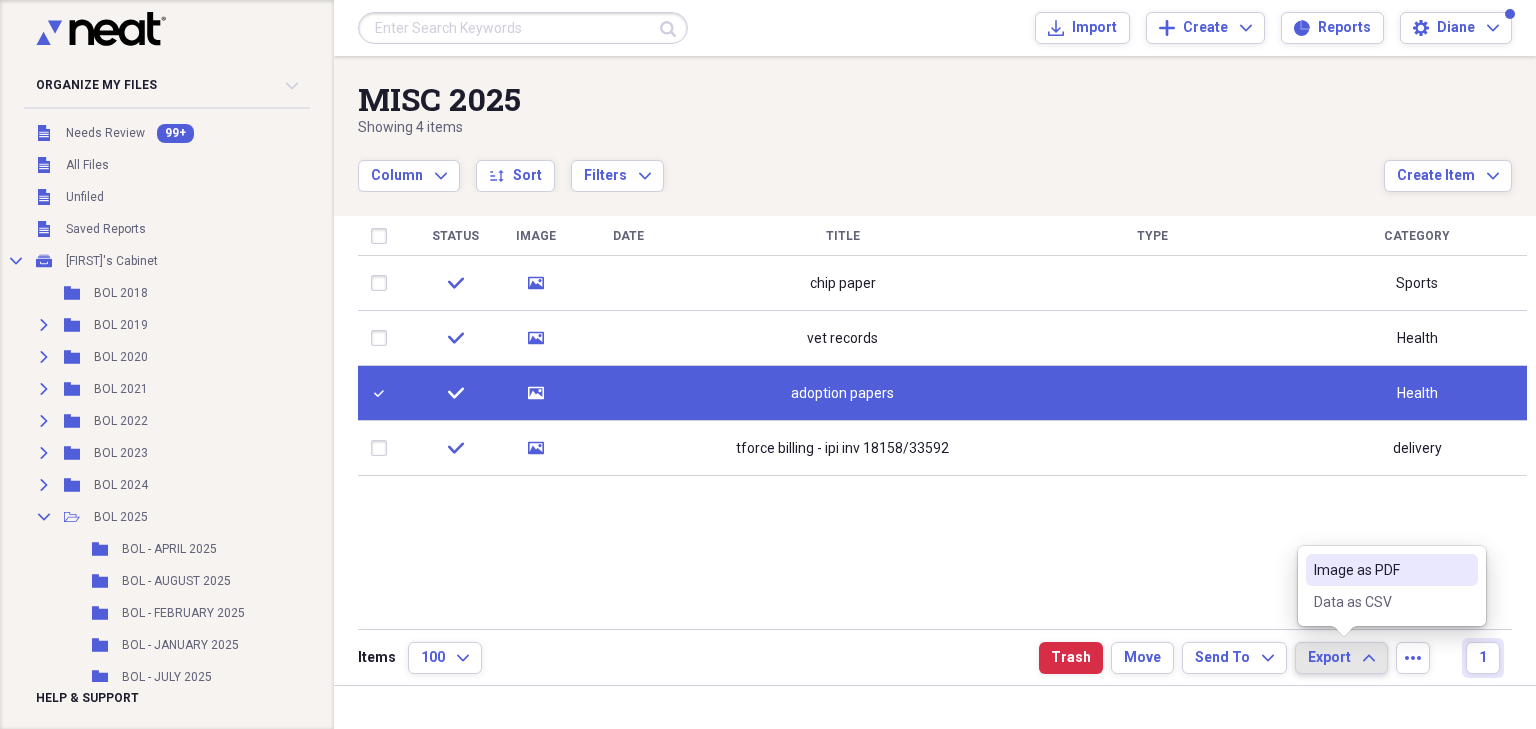 click on "Image as PDF" at bounding box center [1380, 570] 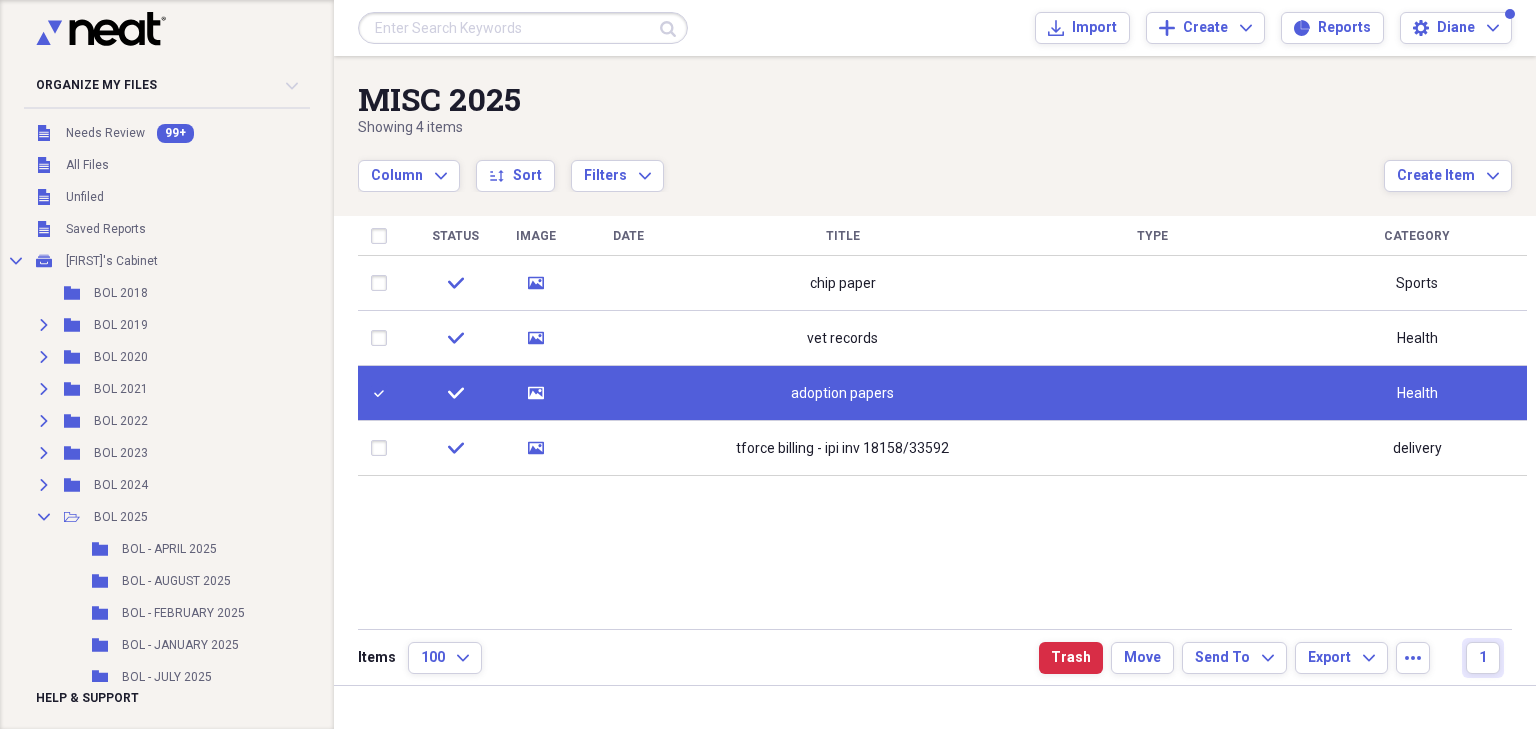 click at bounding box center (383, 393) 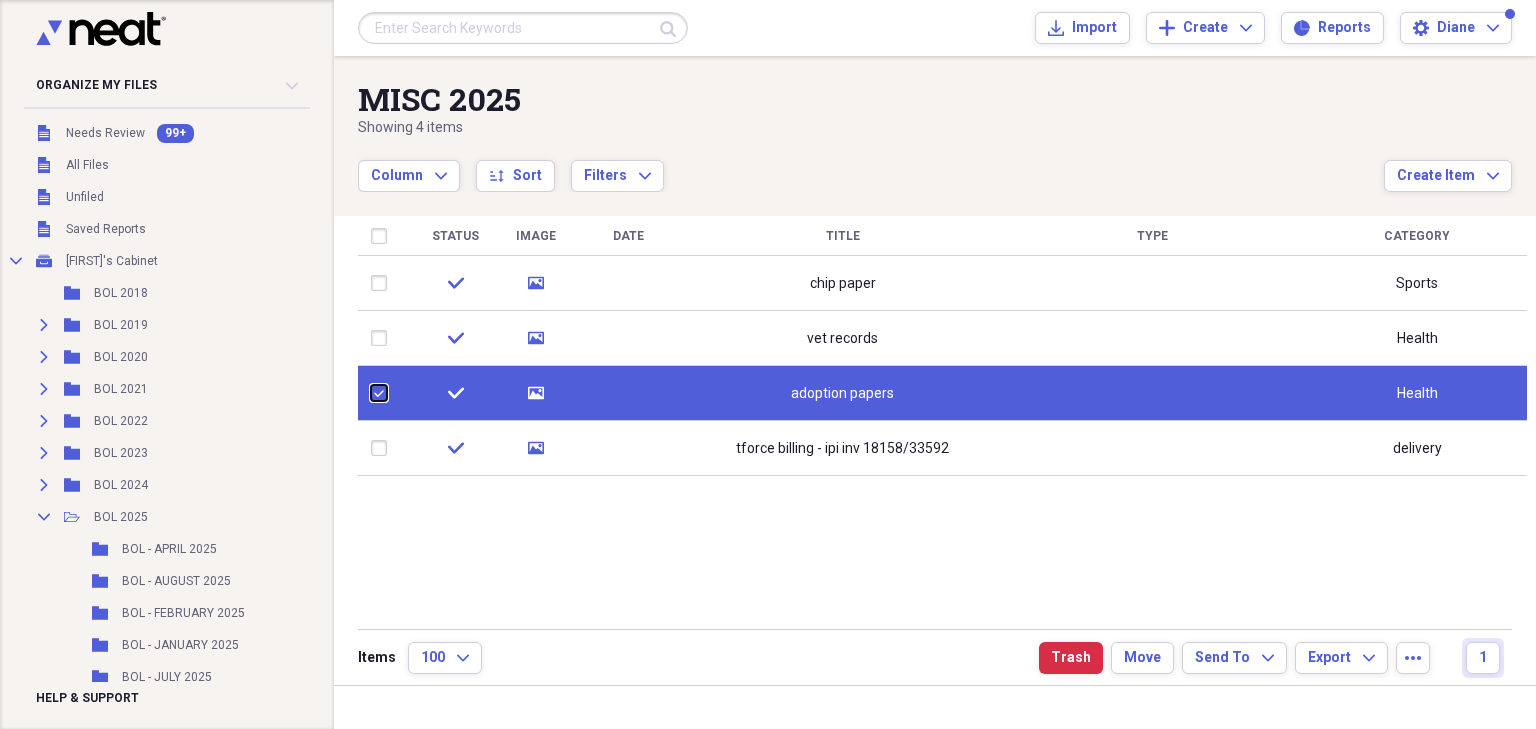 click at bounding box center (371, 393) 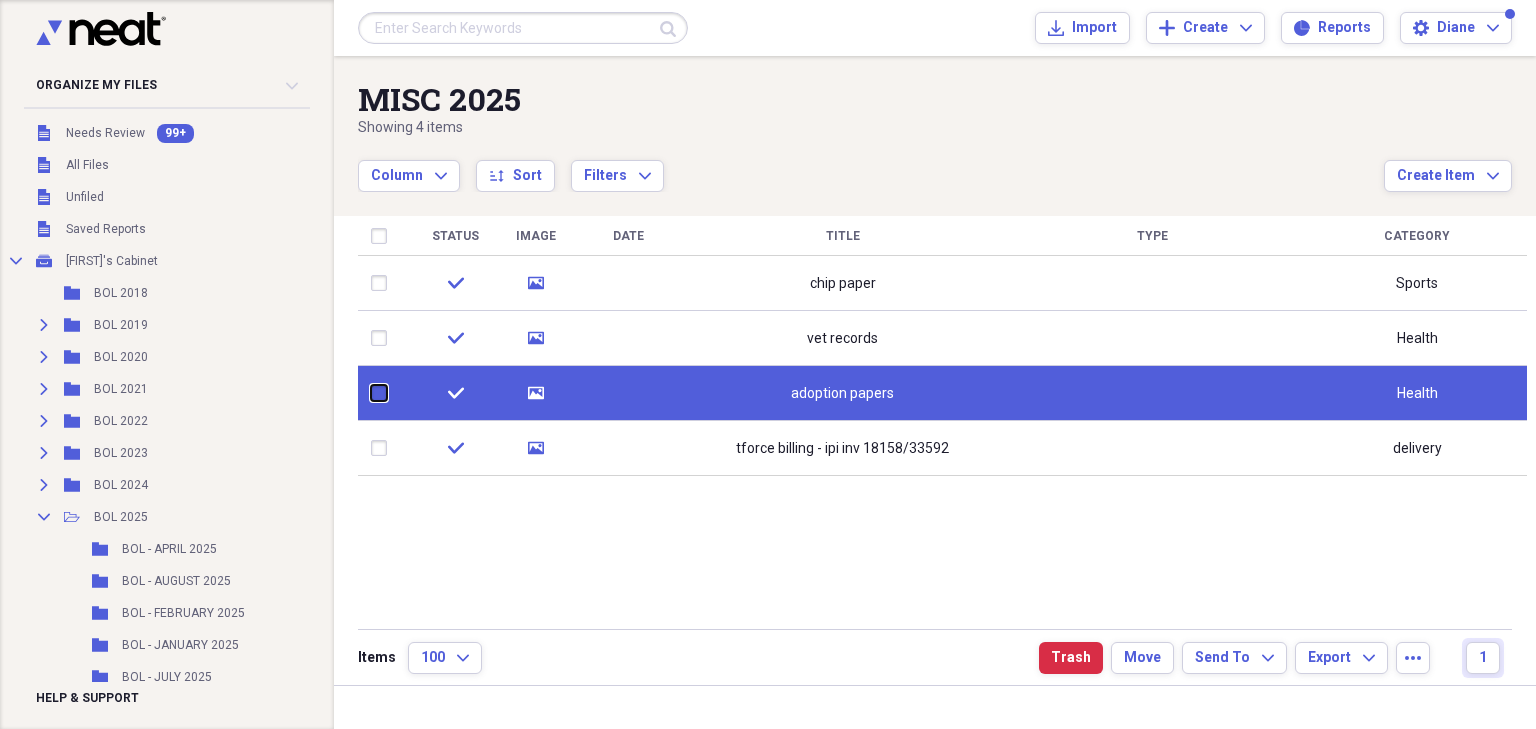 checkbox on "false" 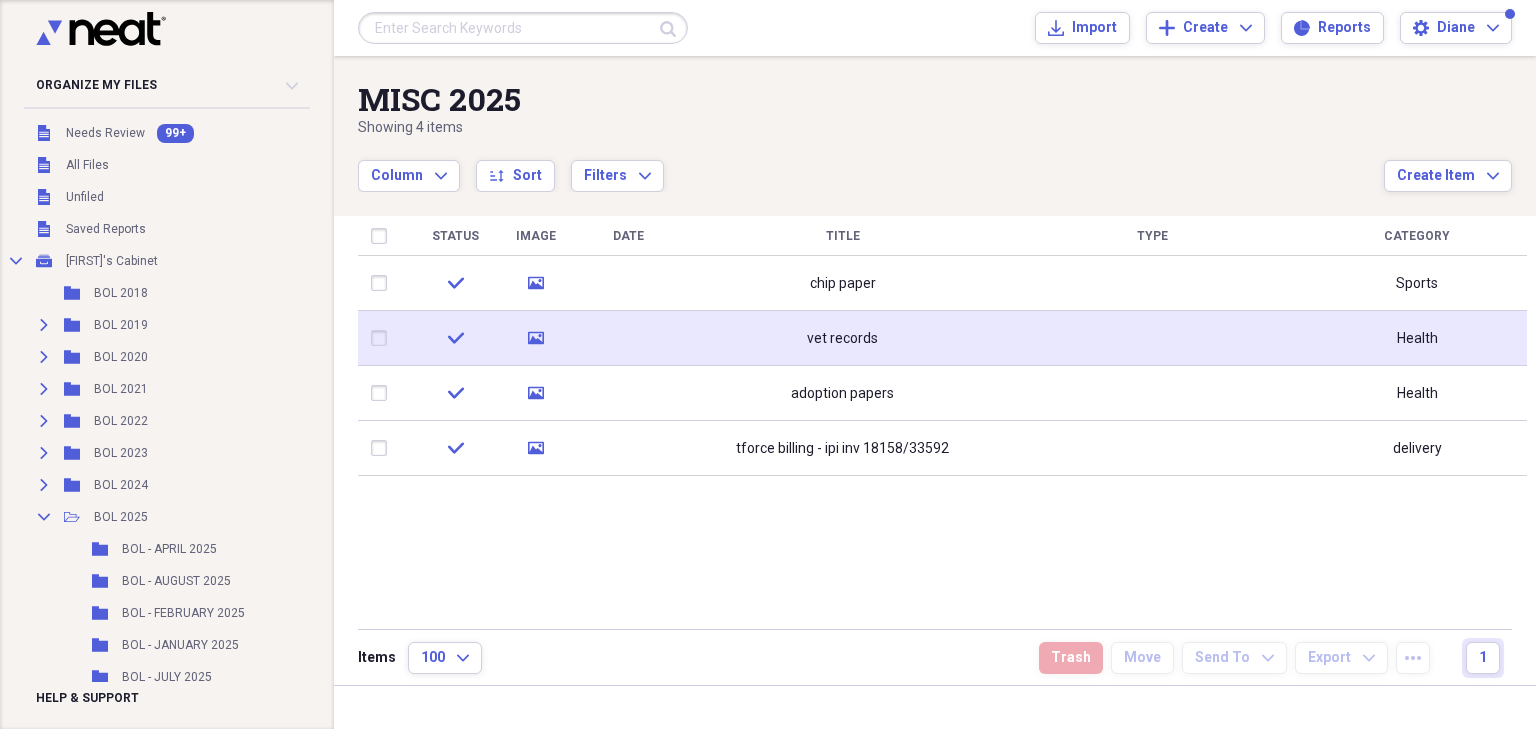 click at bounding box center [383, 338] 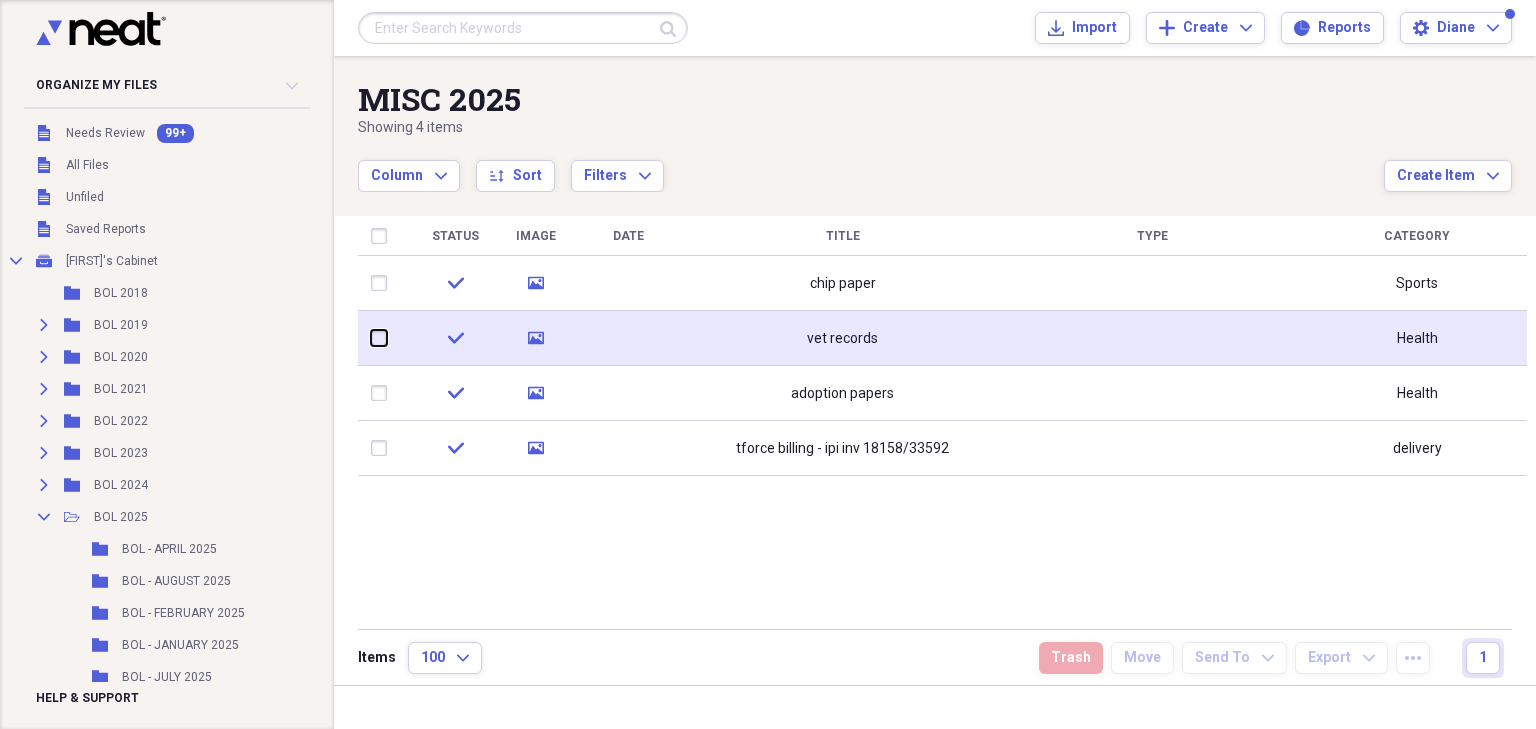 click at bounding box center (371, 338) 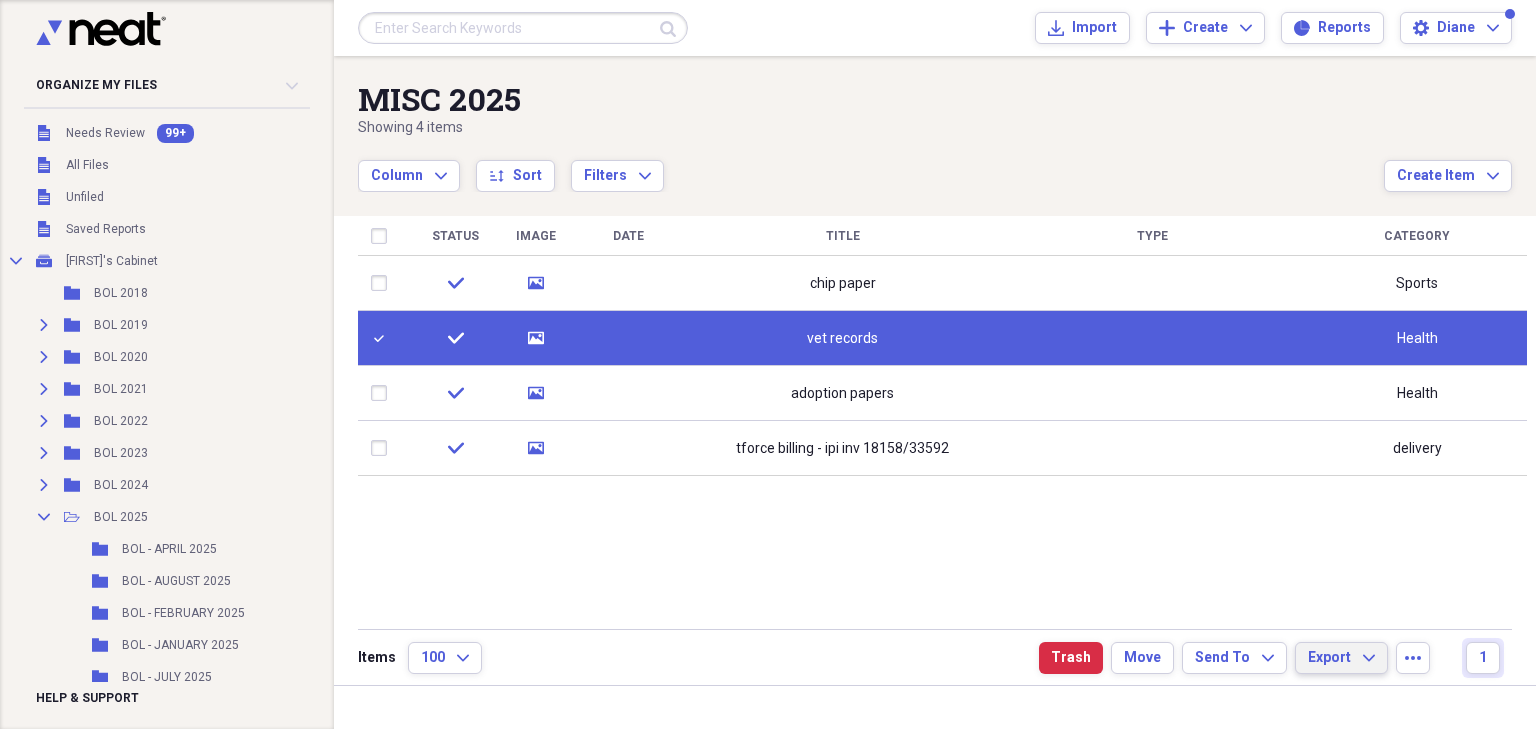 click on "Export Expand" at bounding box center (1341, 658) 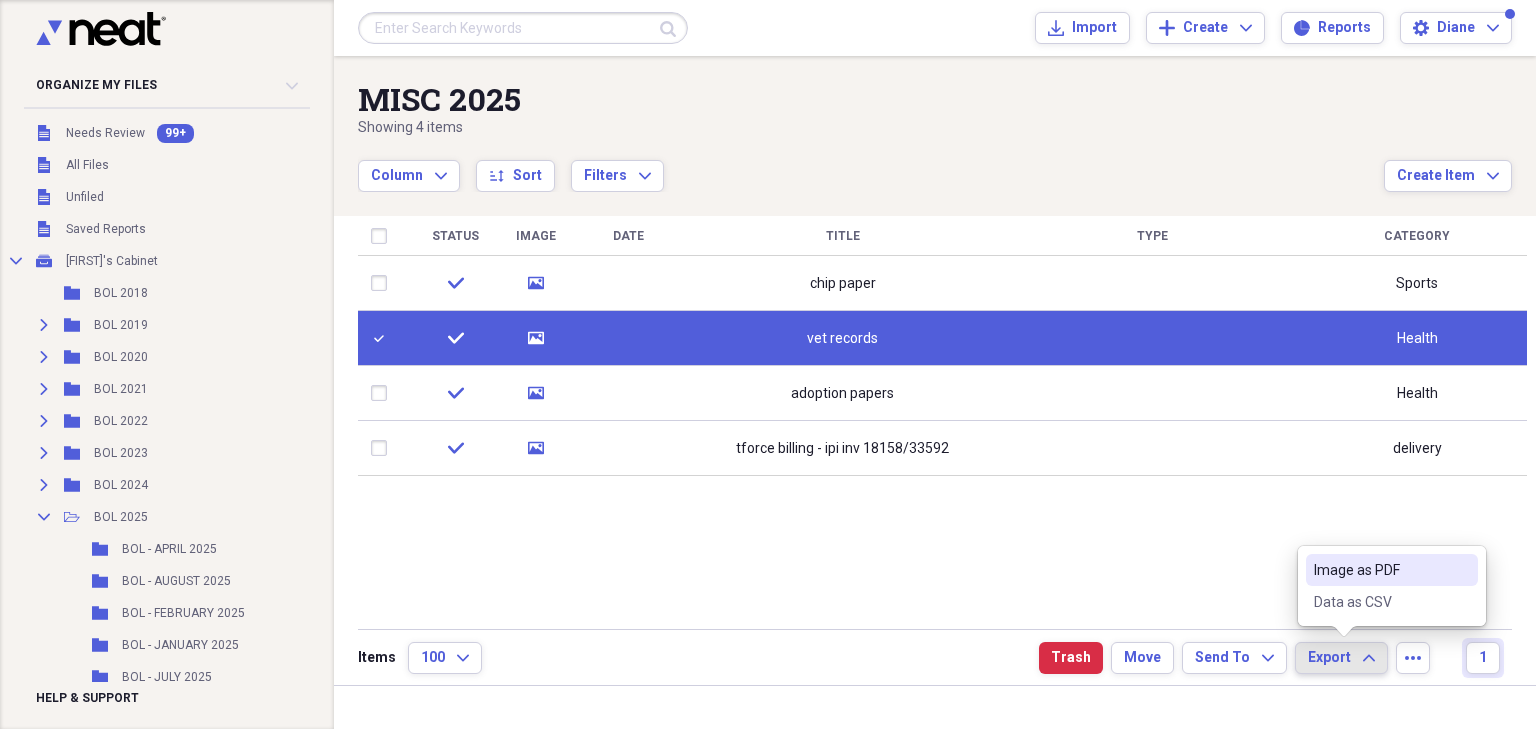click on "Image as PDF" at bounding box center (1380, 570) 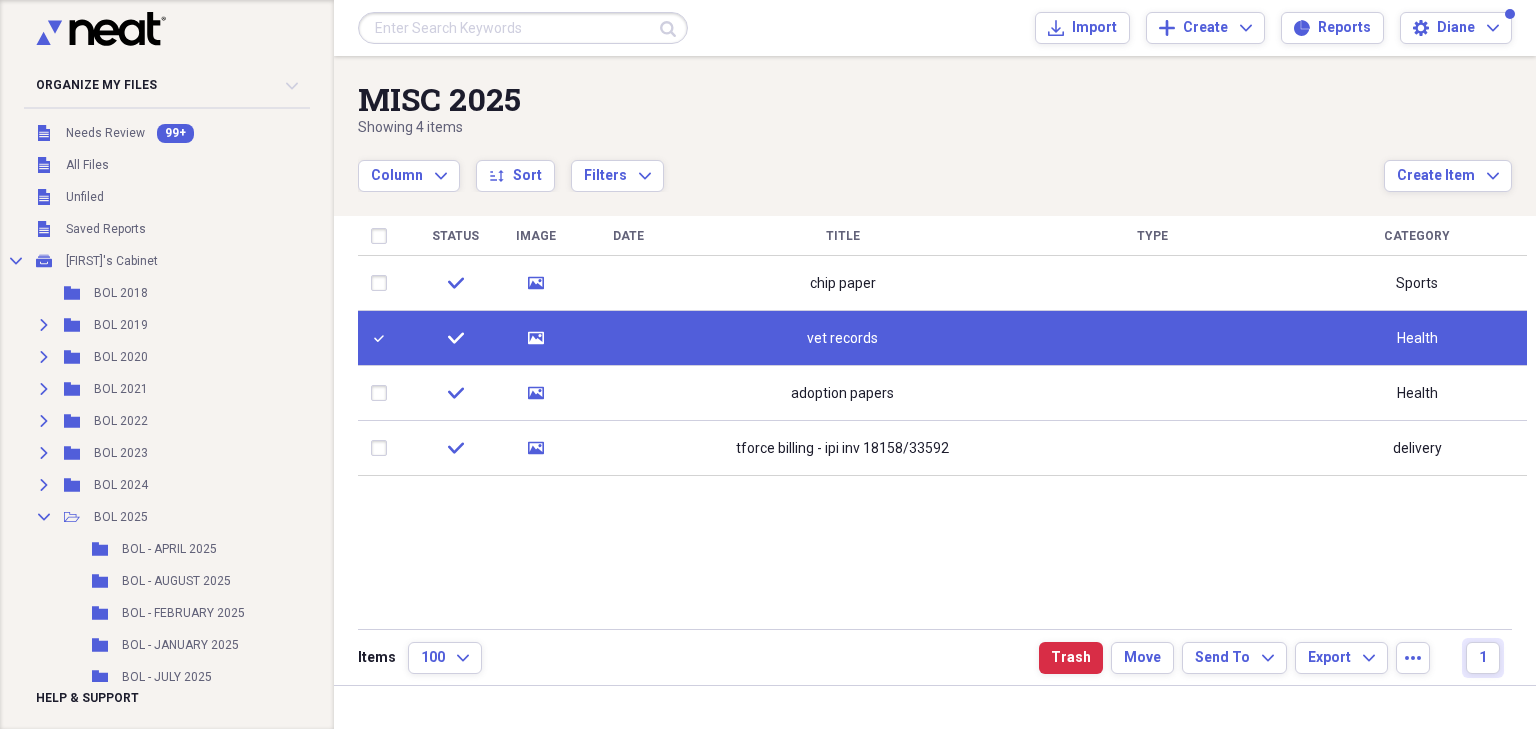 click at bounding box center (383, 338) 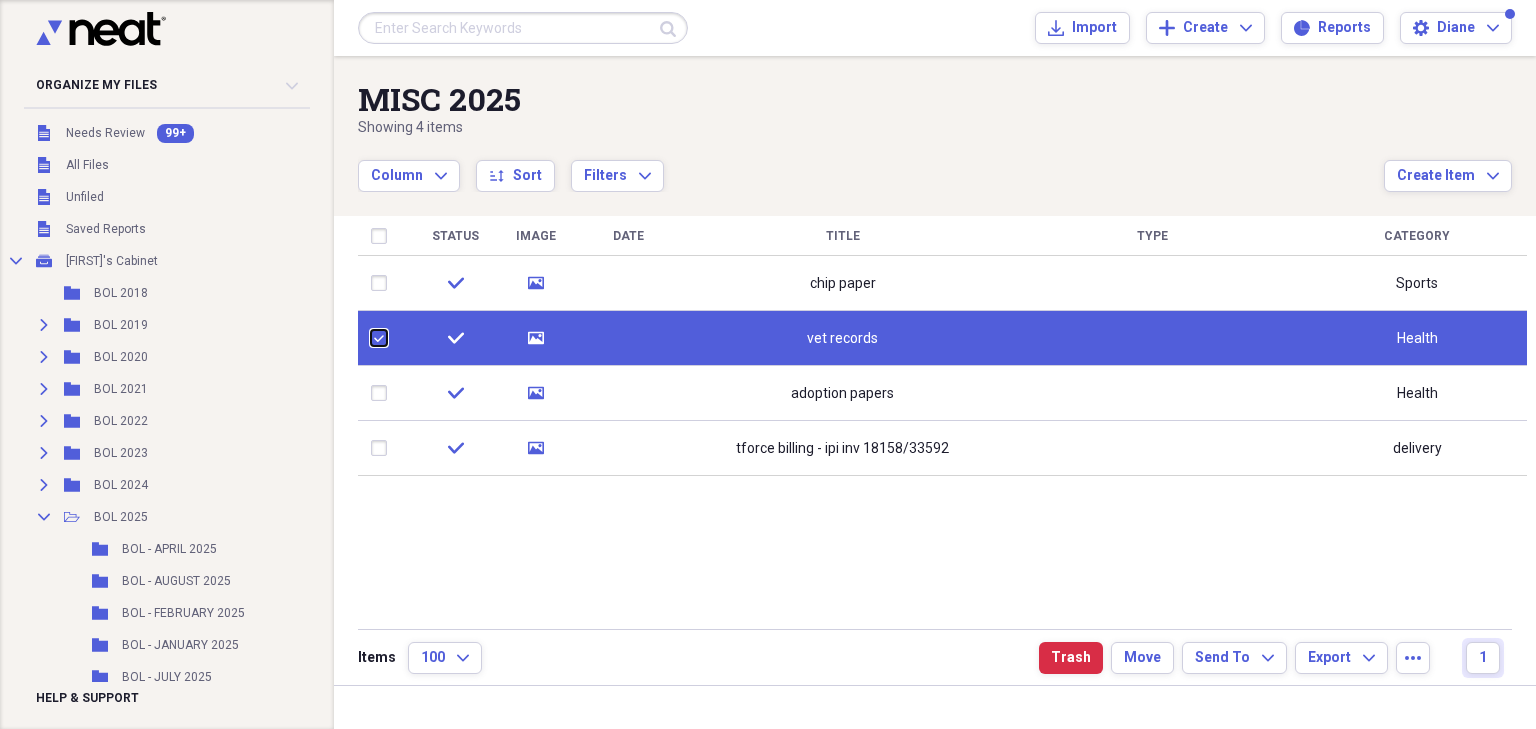 click at bounding box center [371, 338] 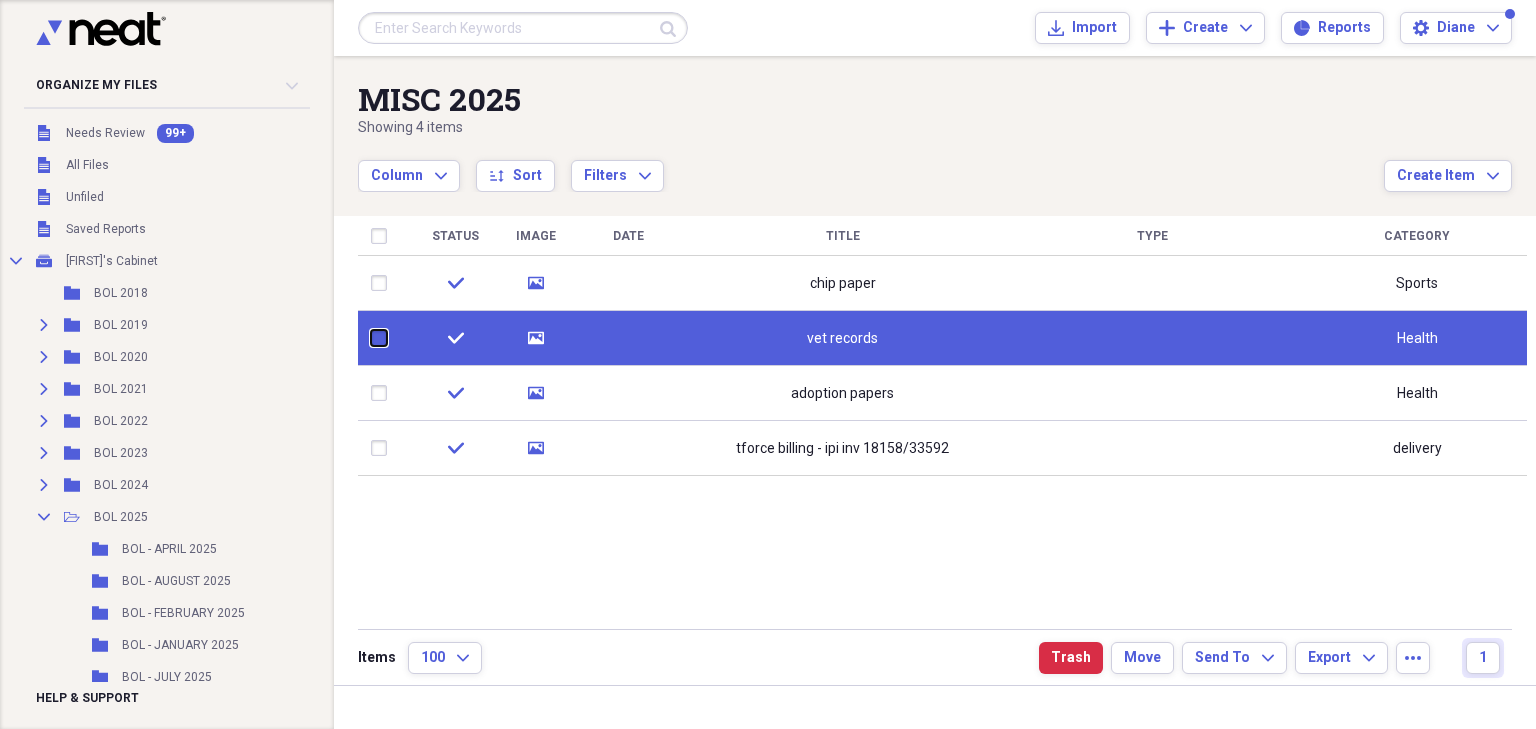 checkbox on "false" 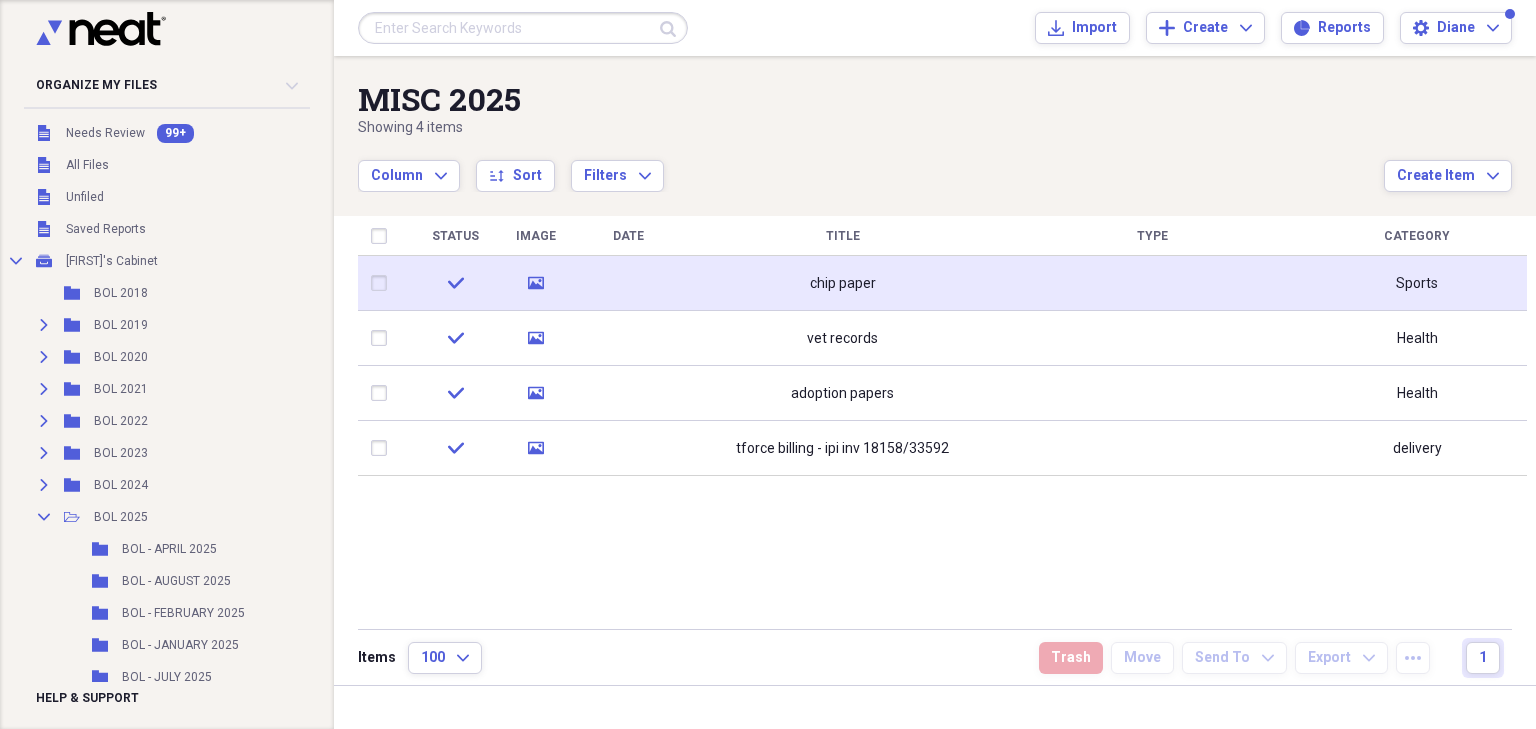 click at bounding box center [383, 283] 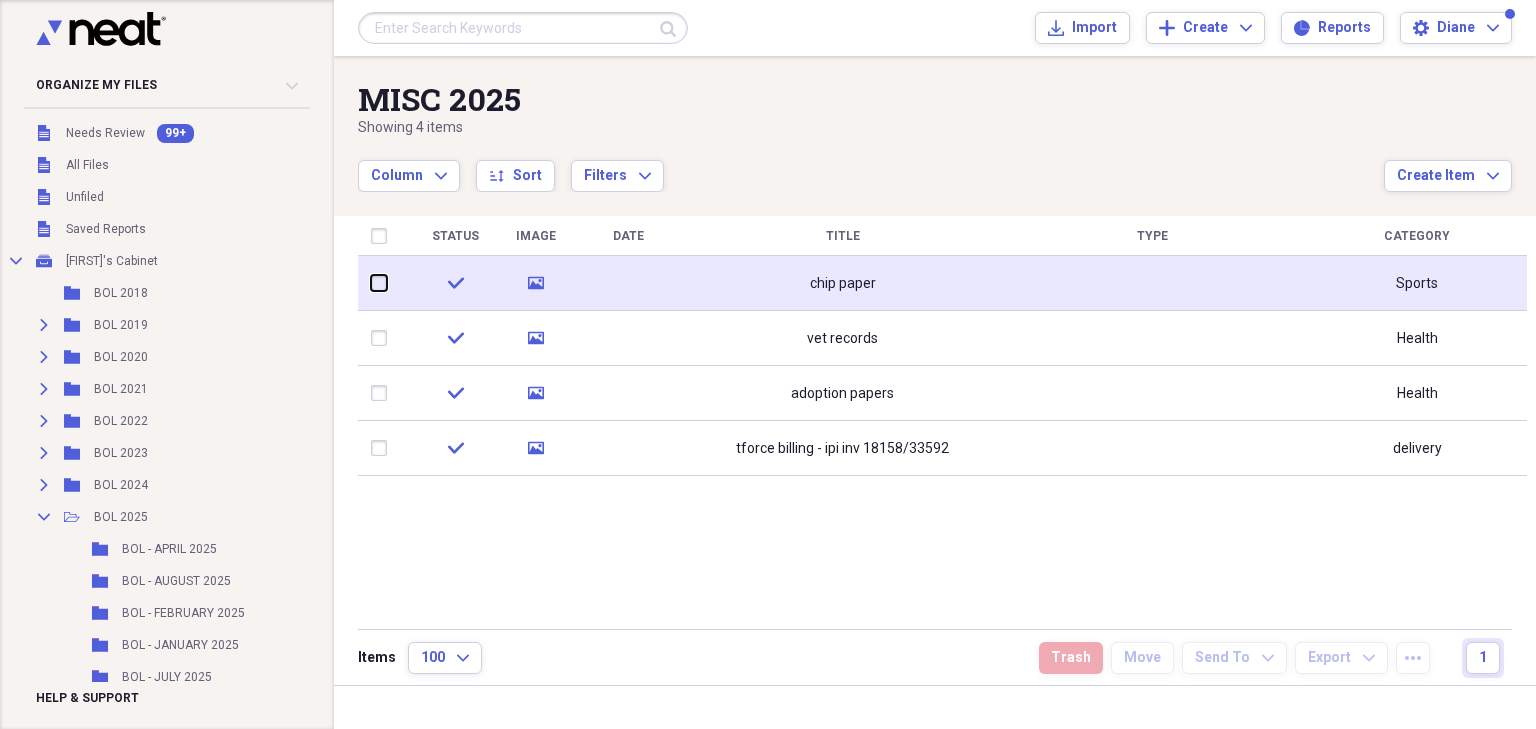 click at bounding box center (371, 283) 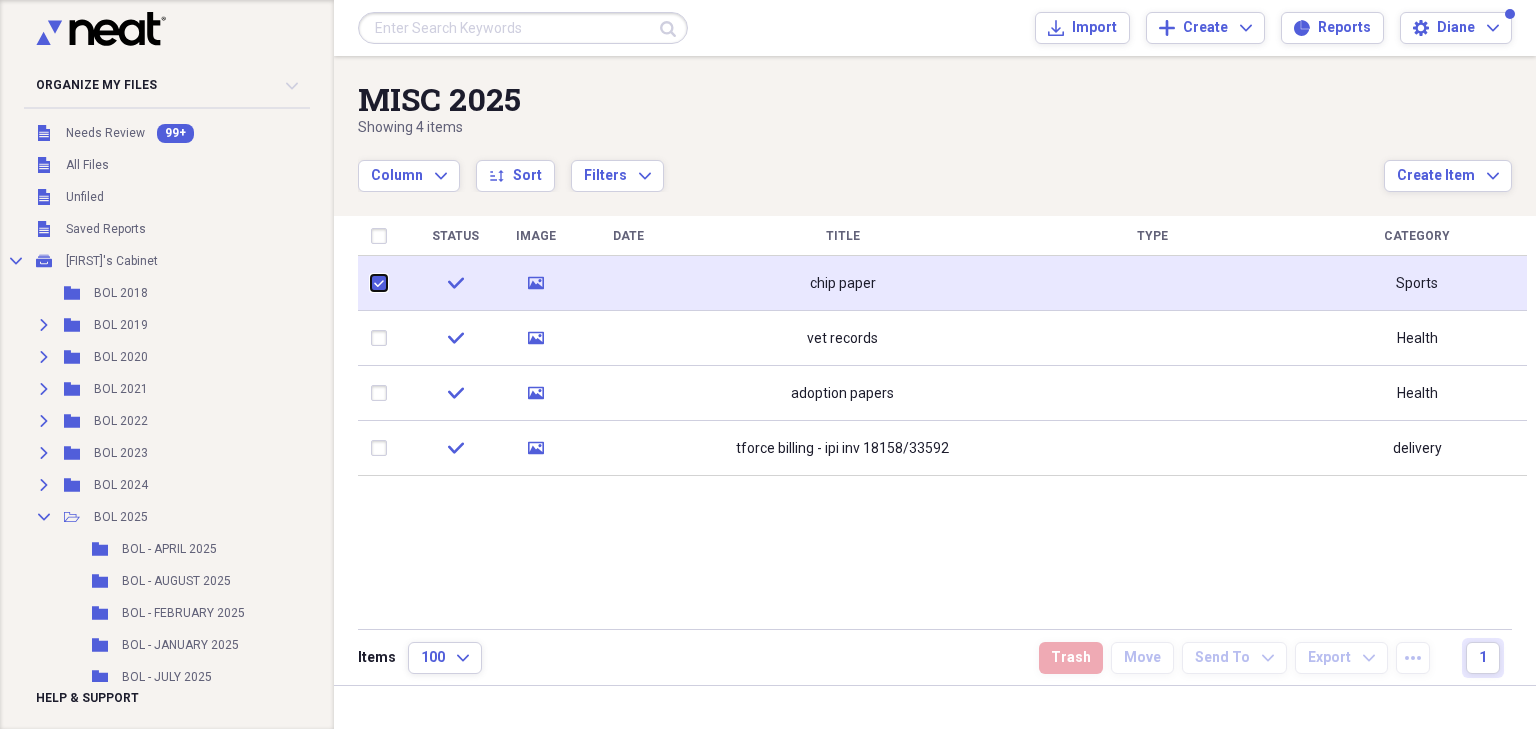checkbox on "true" 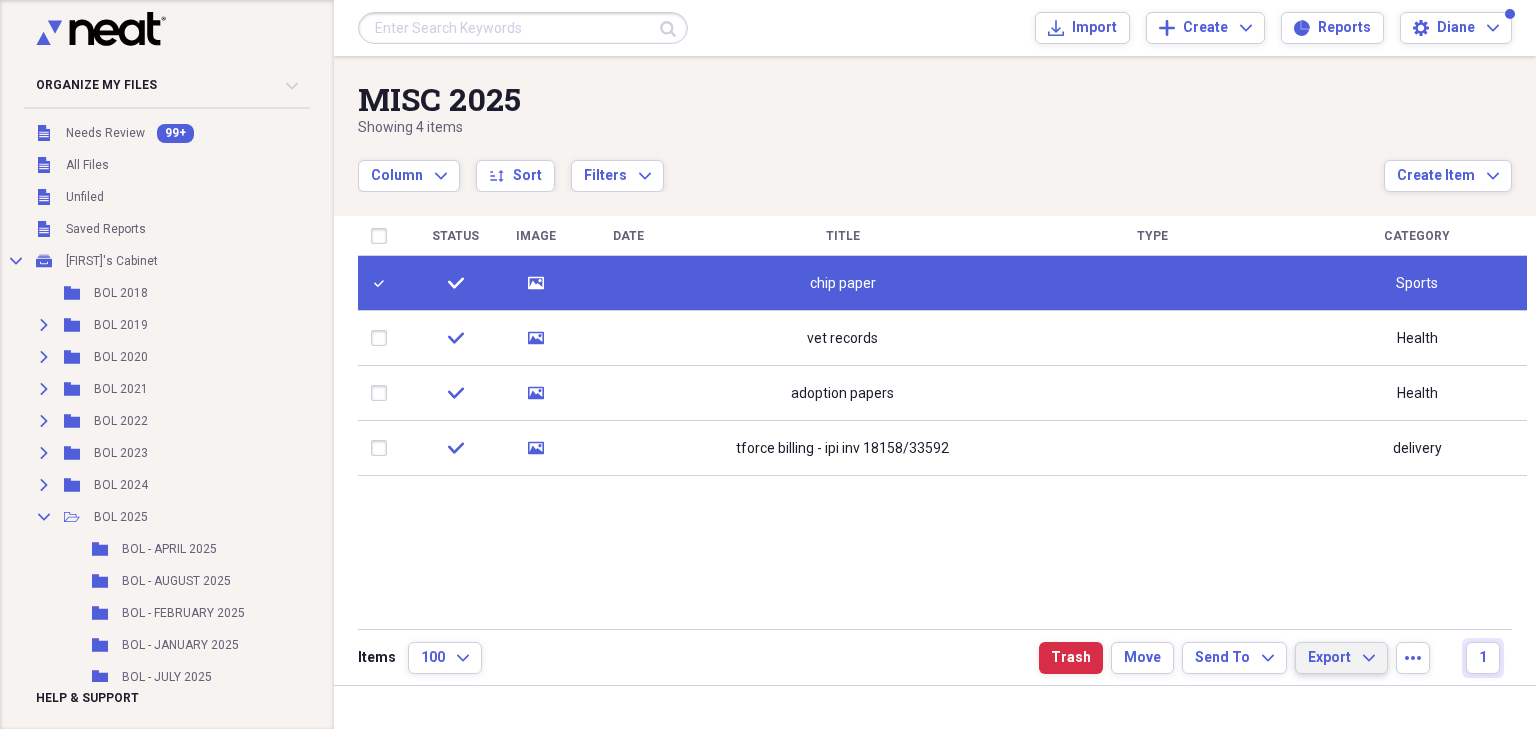 click on "Expand" 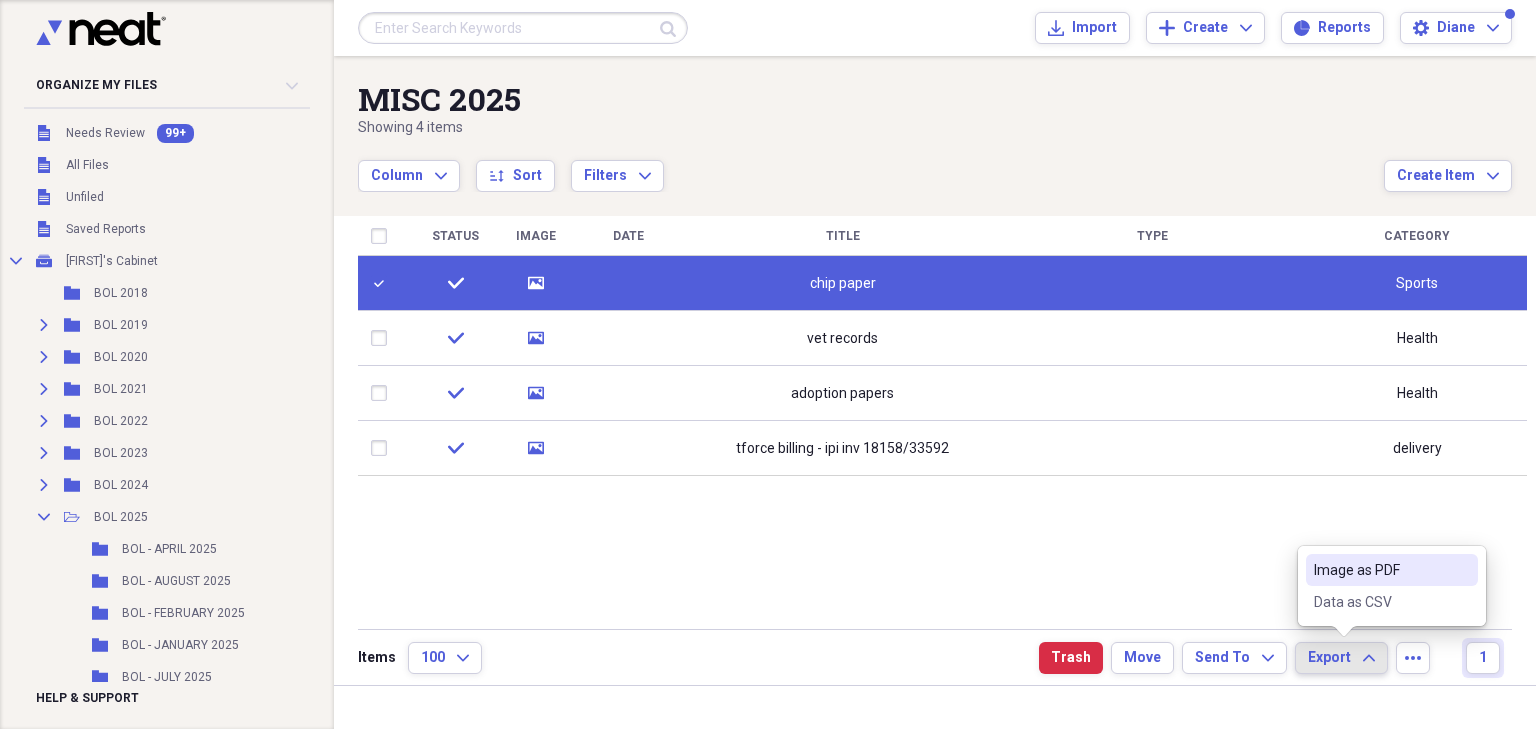 click on "Image as PDF" at bounding box center (1392, 570) 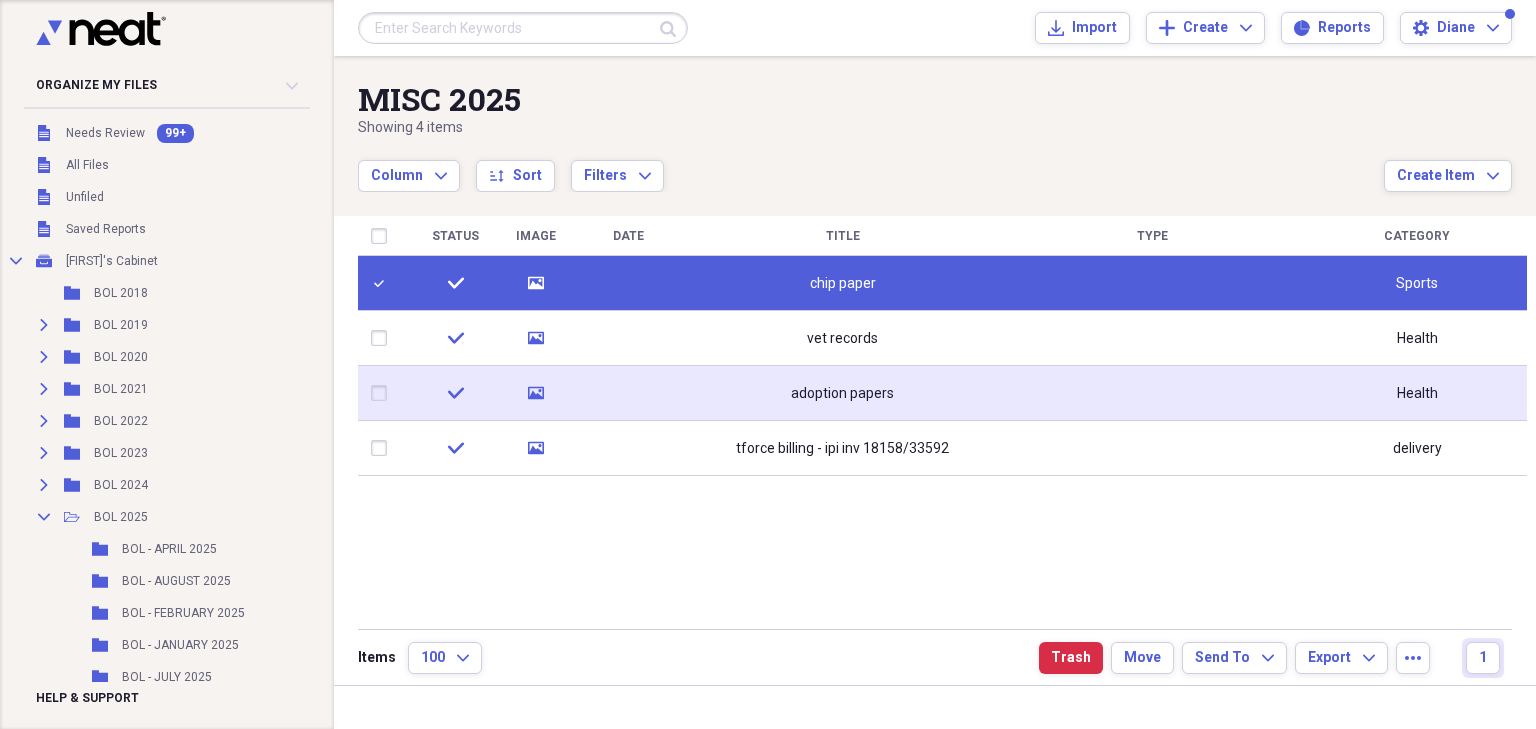 drag, startPoint x: 385, startPoint y: 337, endPoint x: 385, endPoint y: 388, distance: 51 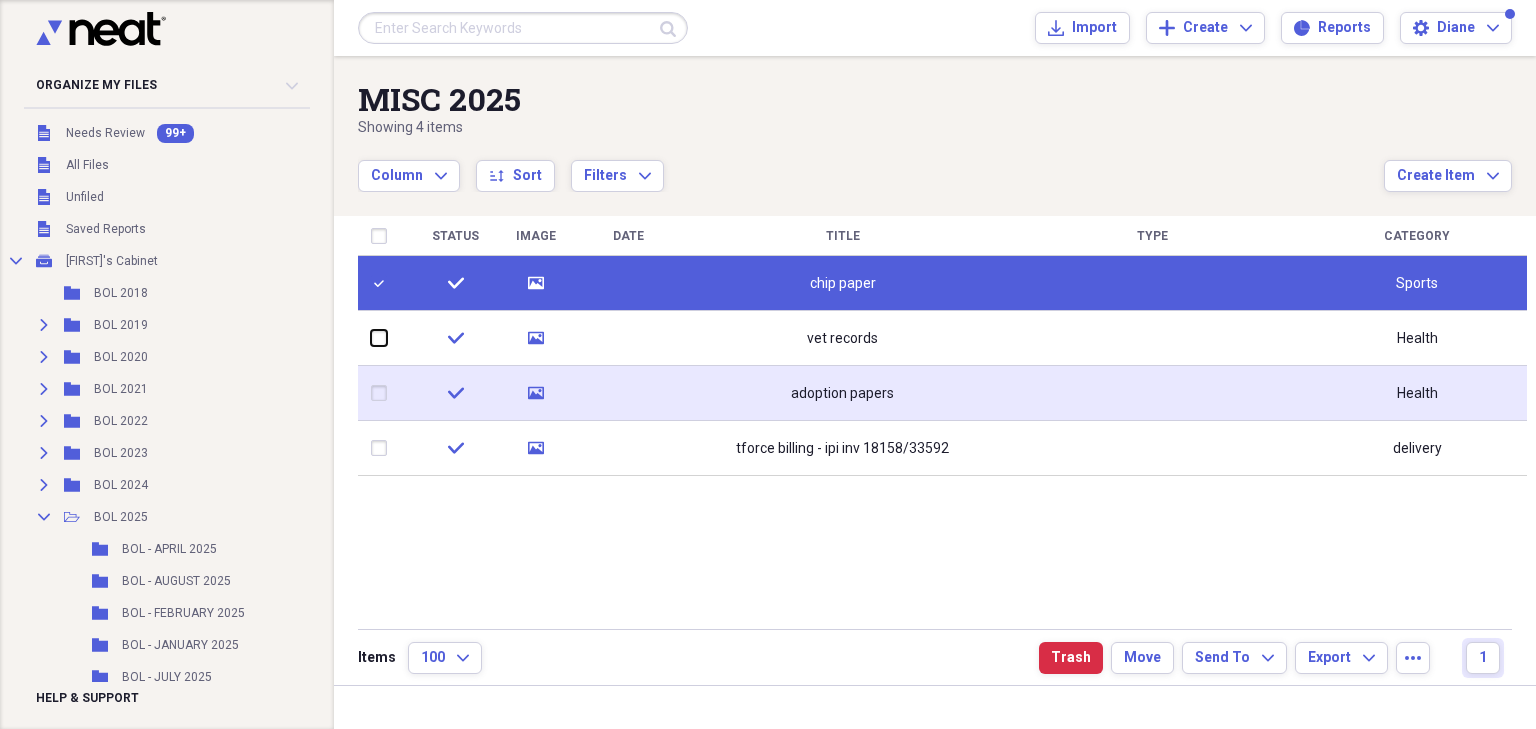 click at bounding box center (371, 338) 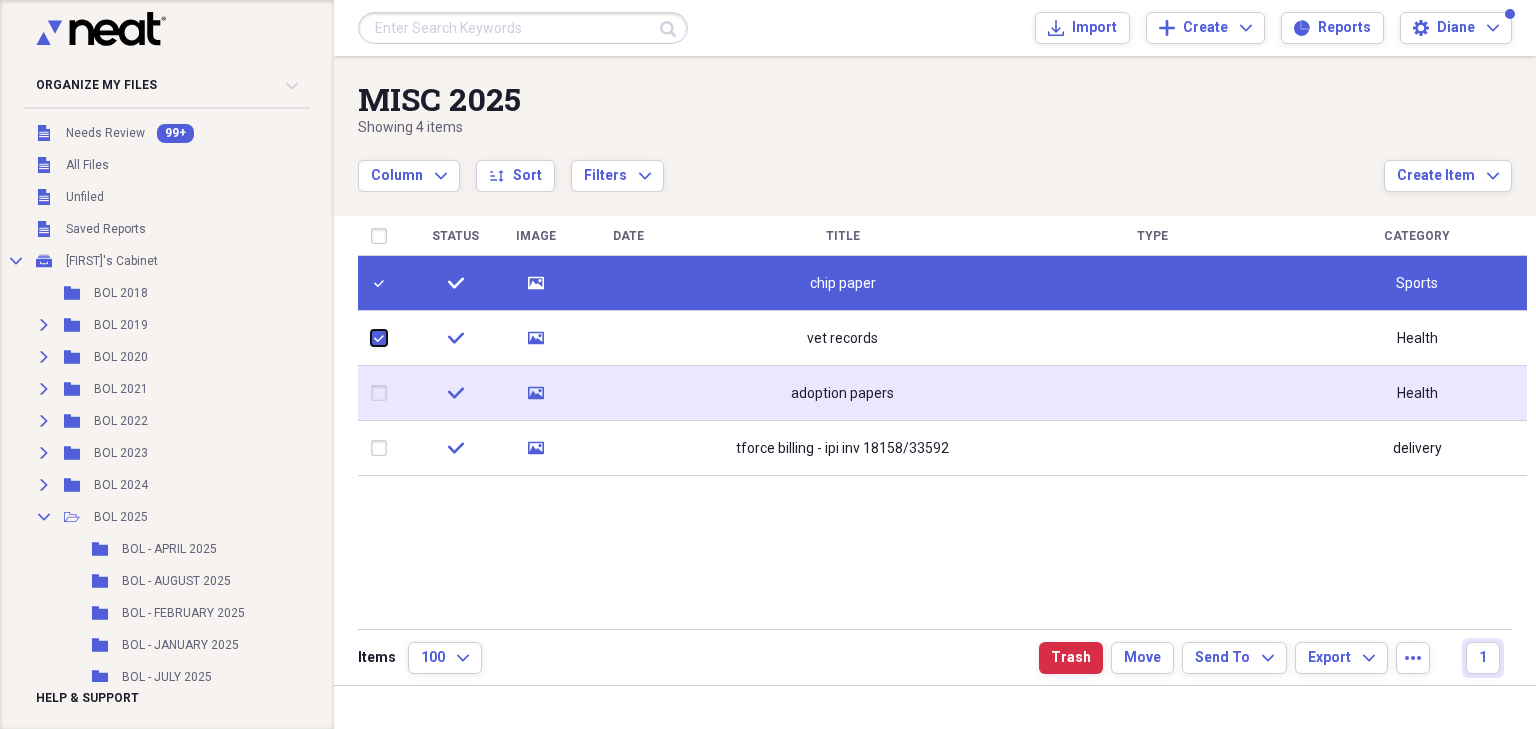 checkbox on "true" 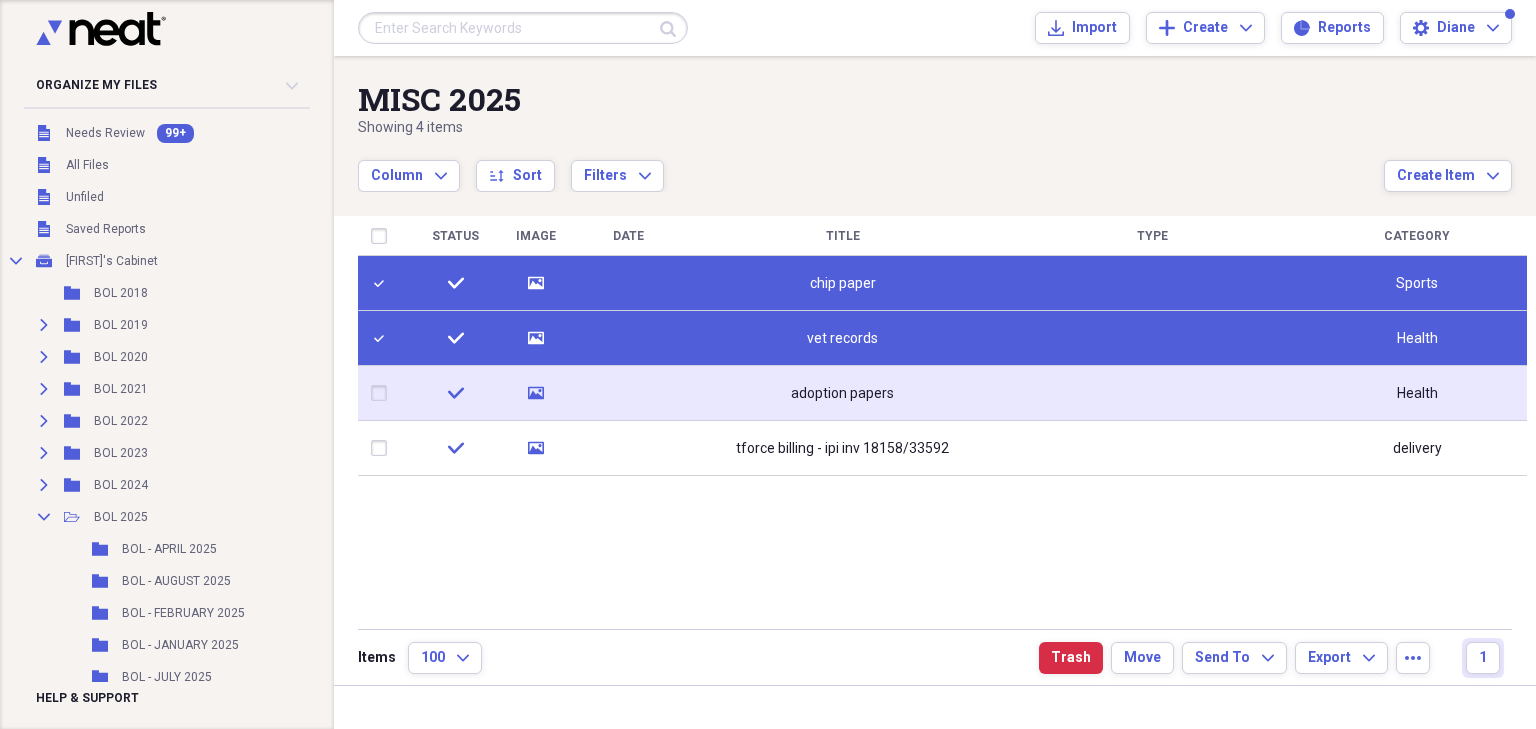 click at bounding box center [383, 393] 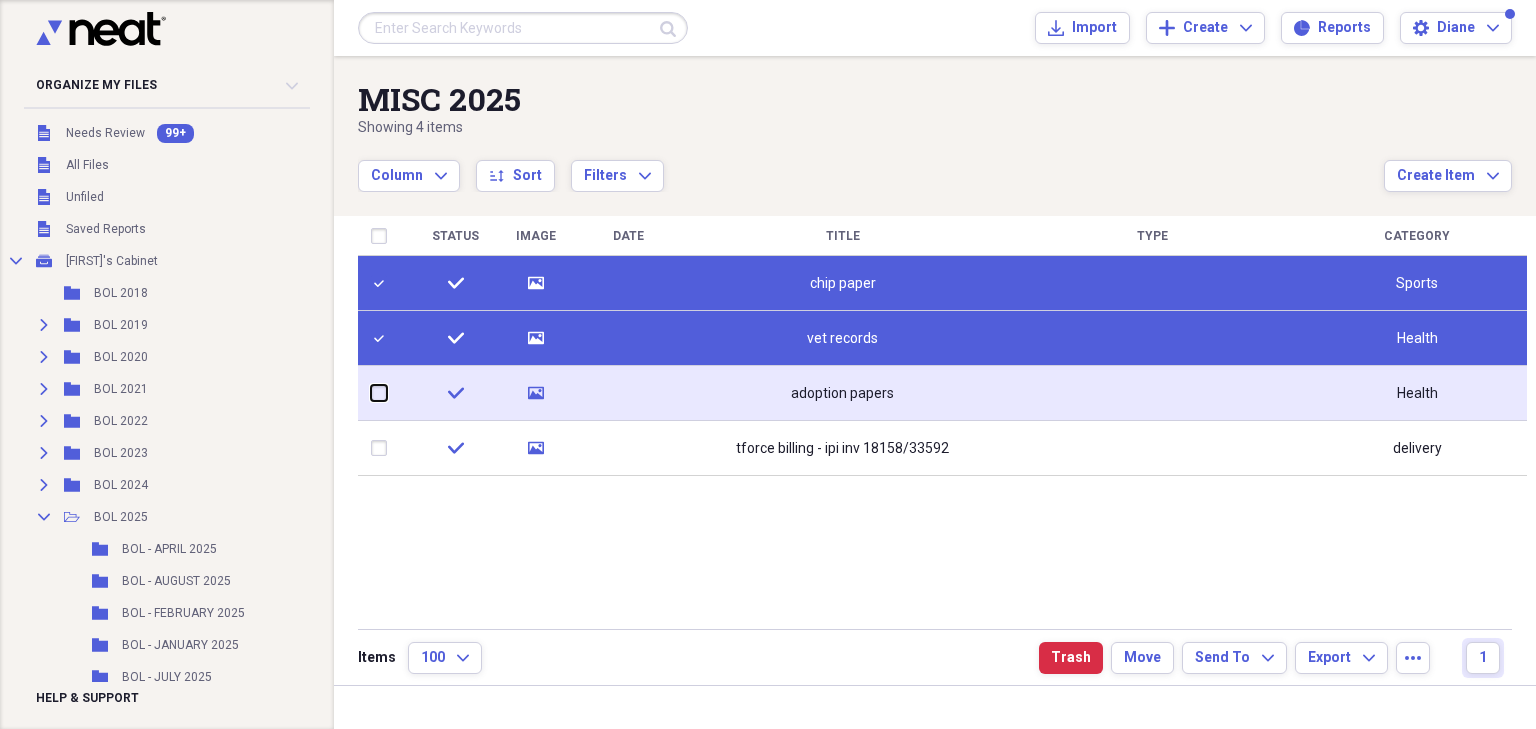 click at bounding box center (371, 393) 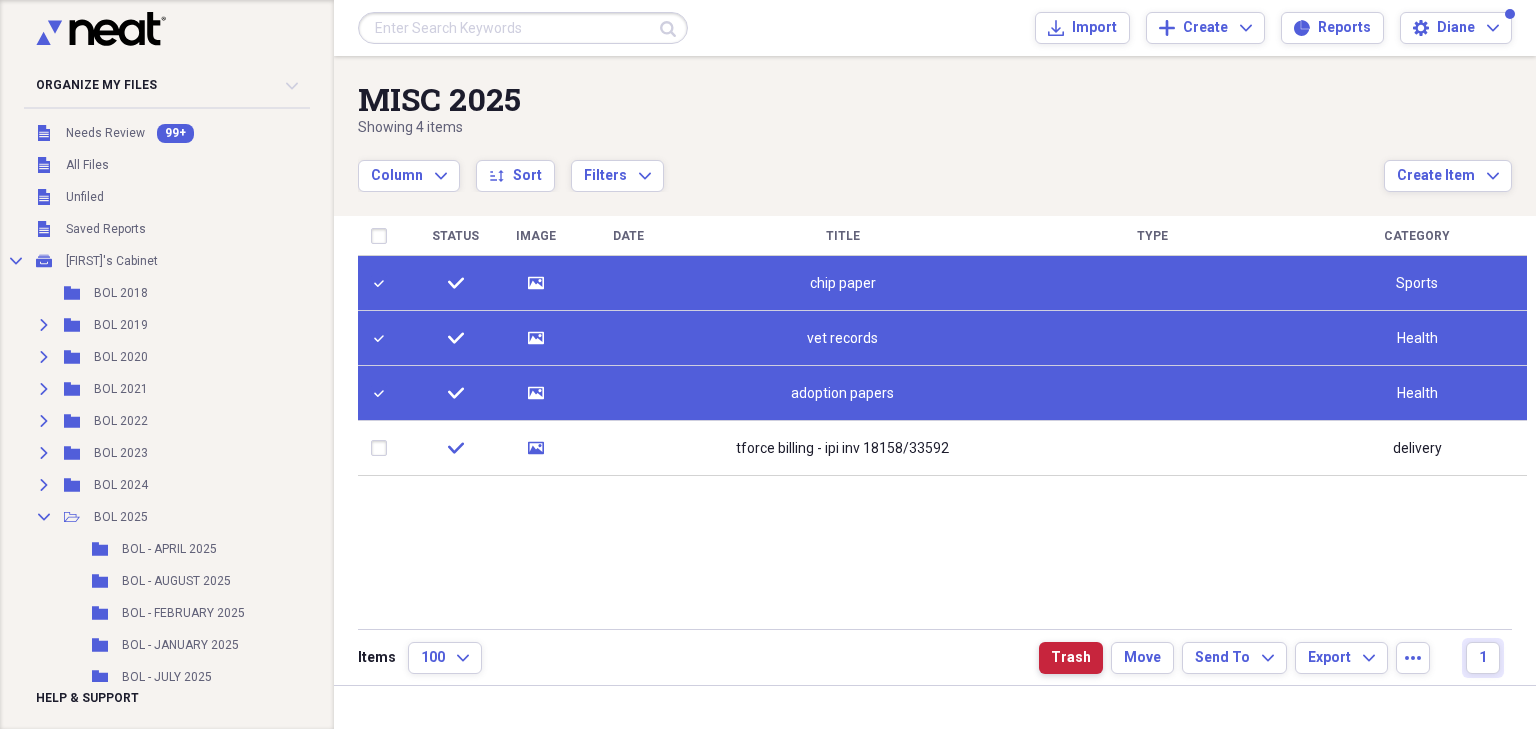 click on "Trash" at bounding box center [1071, 658] 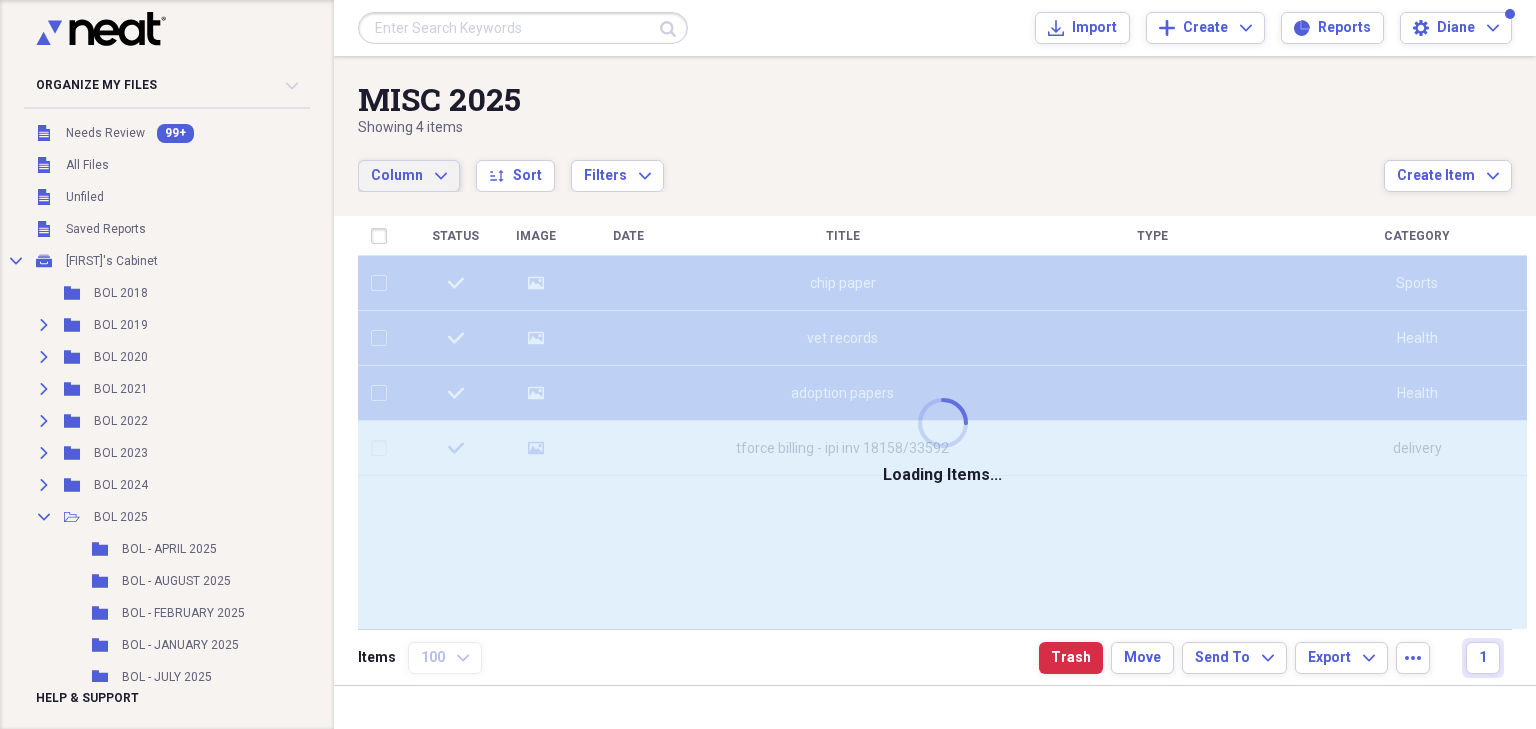 checkbox on "false" 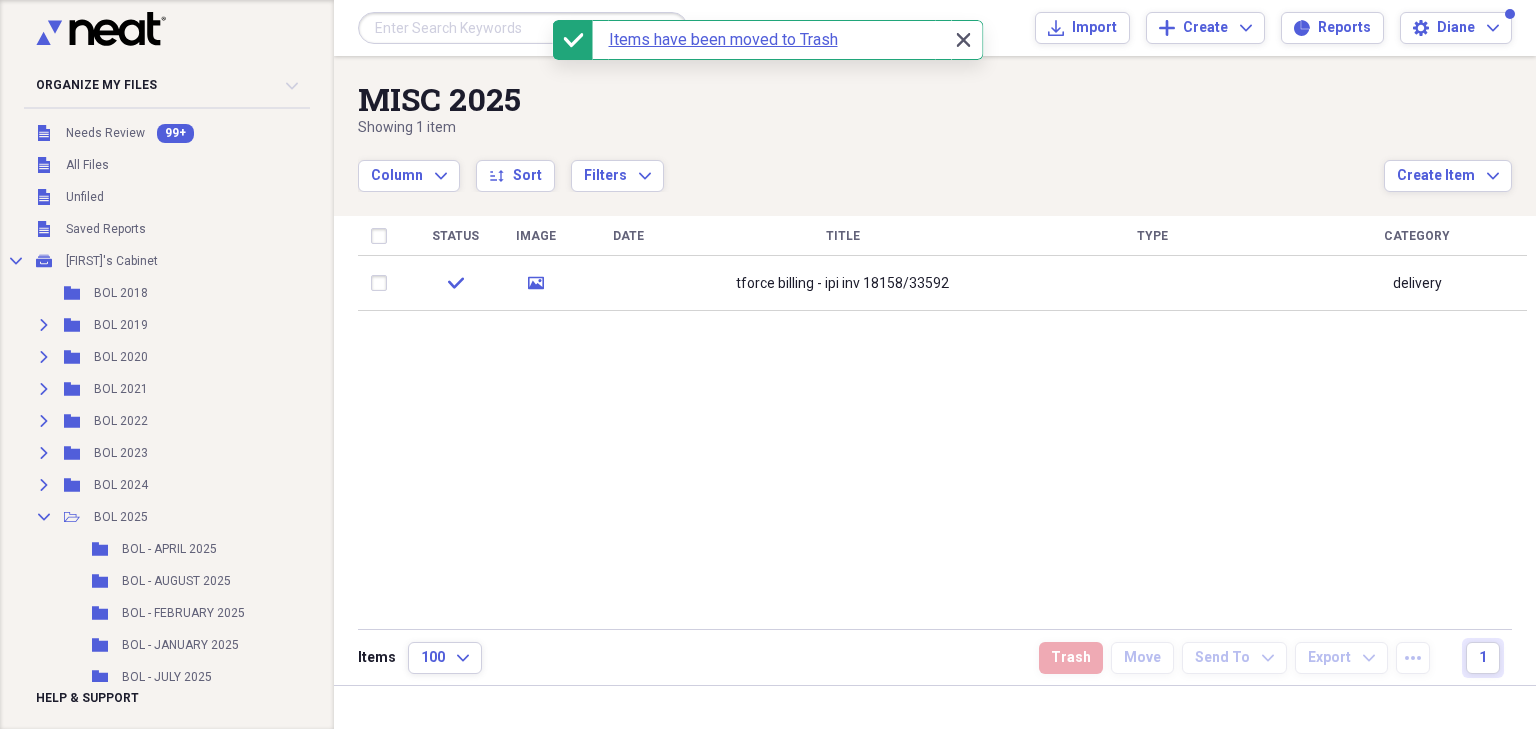 click on "Close" 